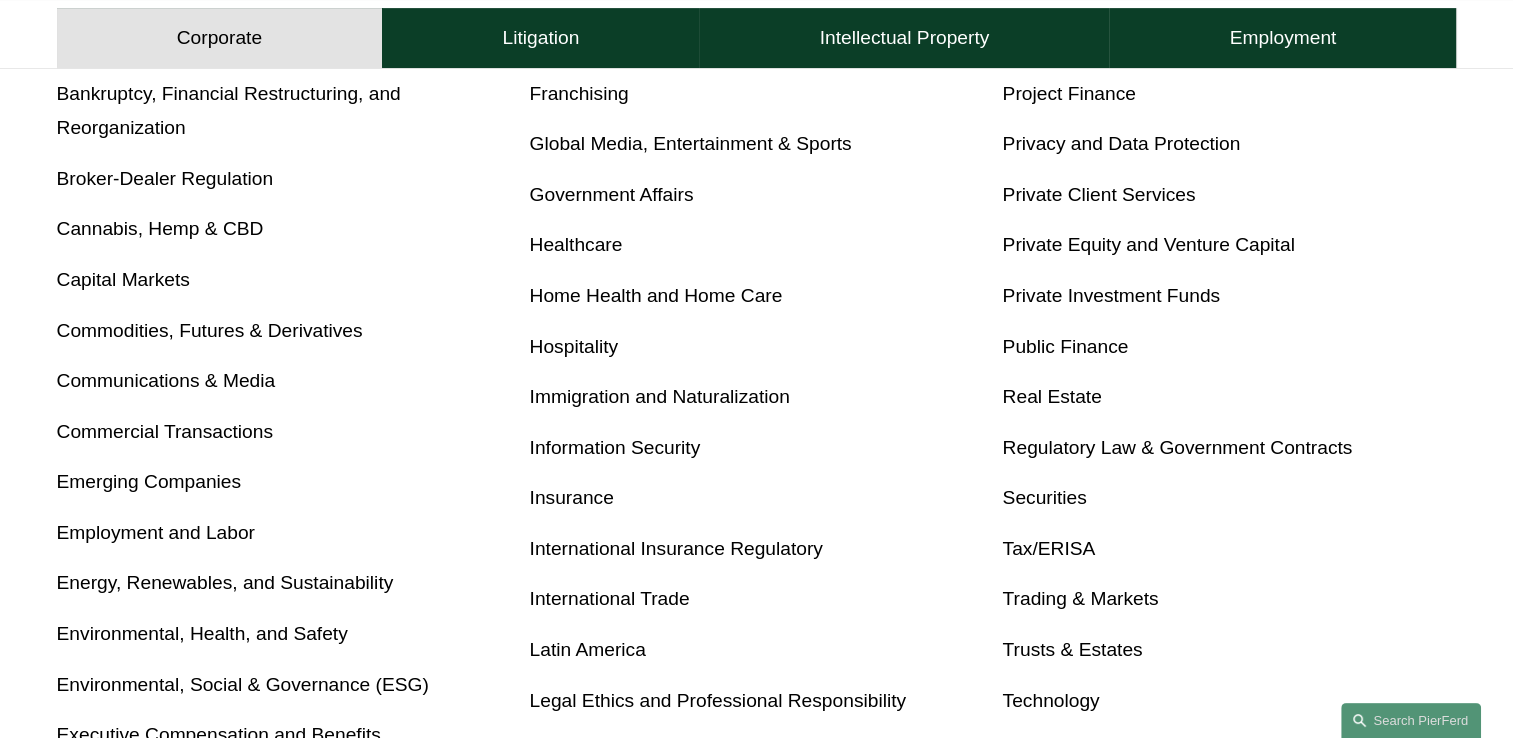 scroll, scrollTop: 920, scrollLeft: 0, axis: vertical 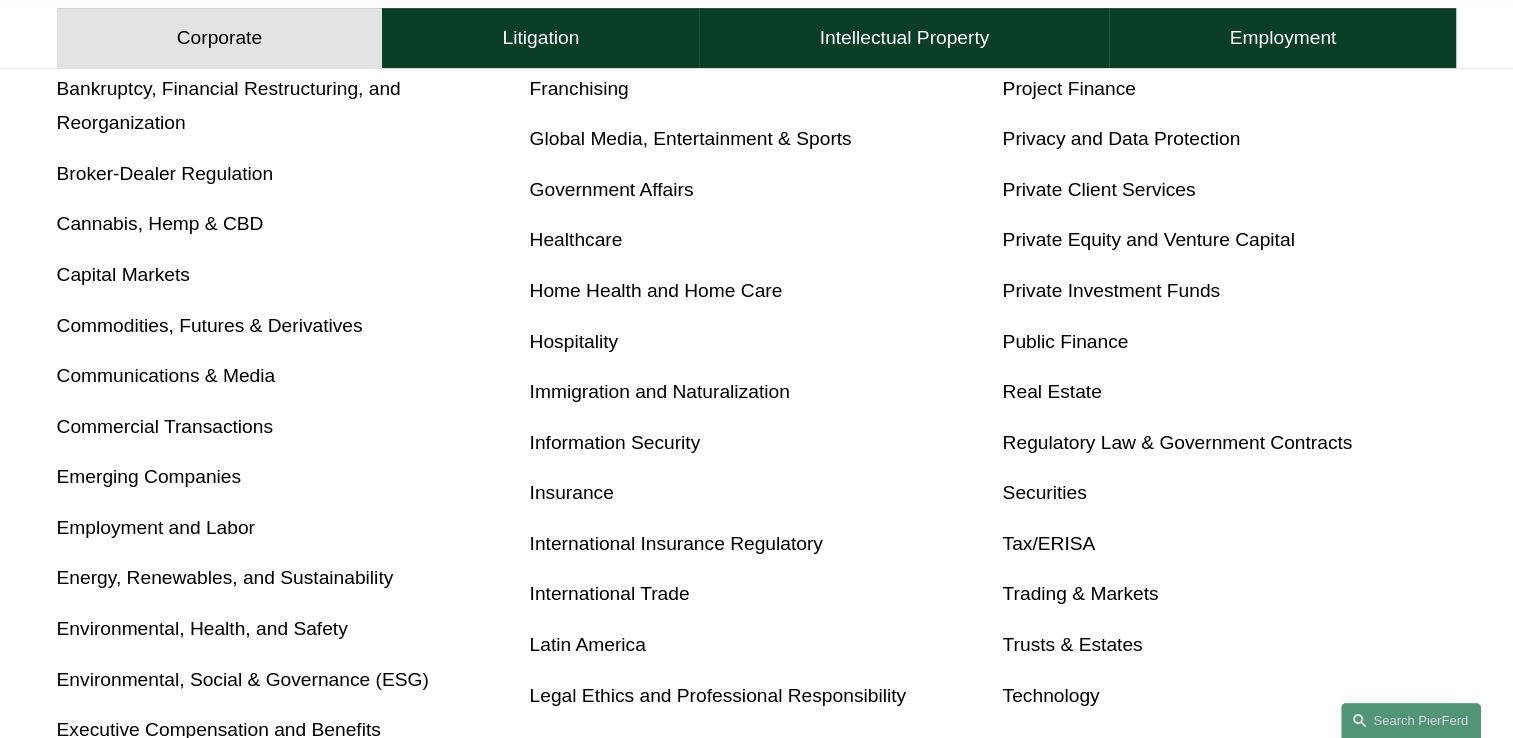 click on "Securities" at bounding box center [1044, 492] 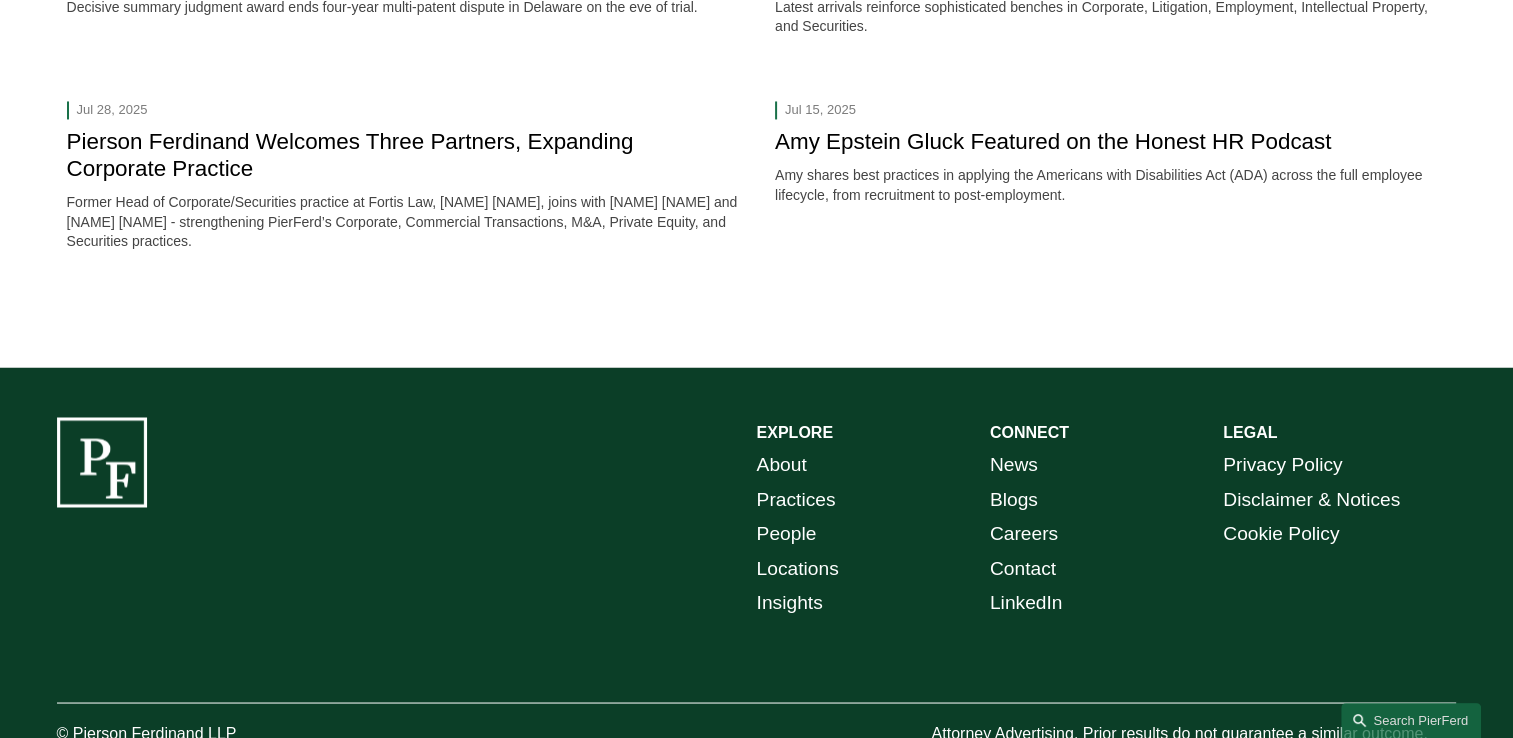 scroll, scrollTop: 3360, scrollLeft: 0, axis: vertical 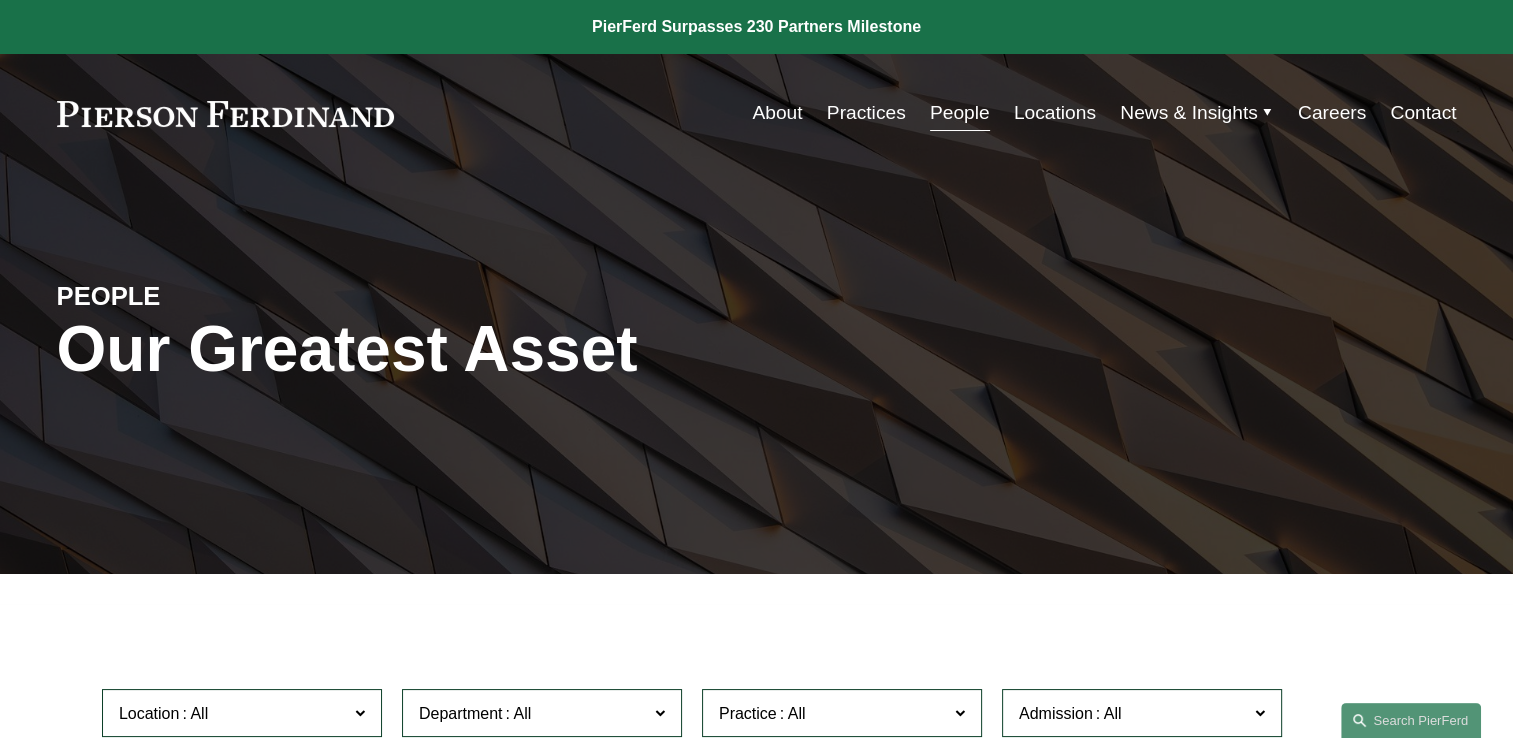 click 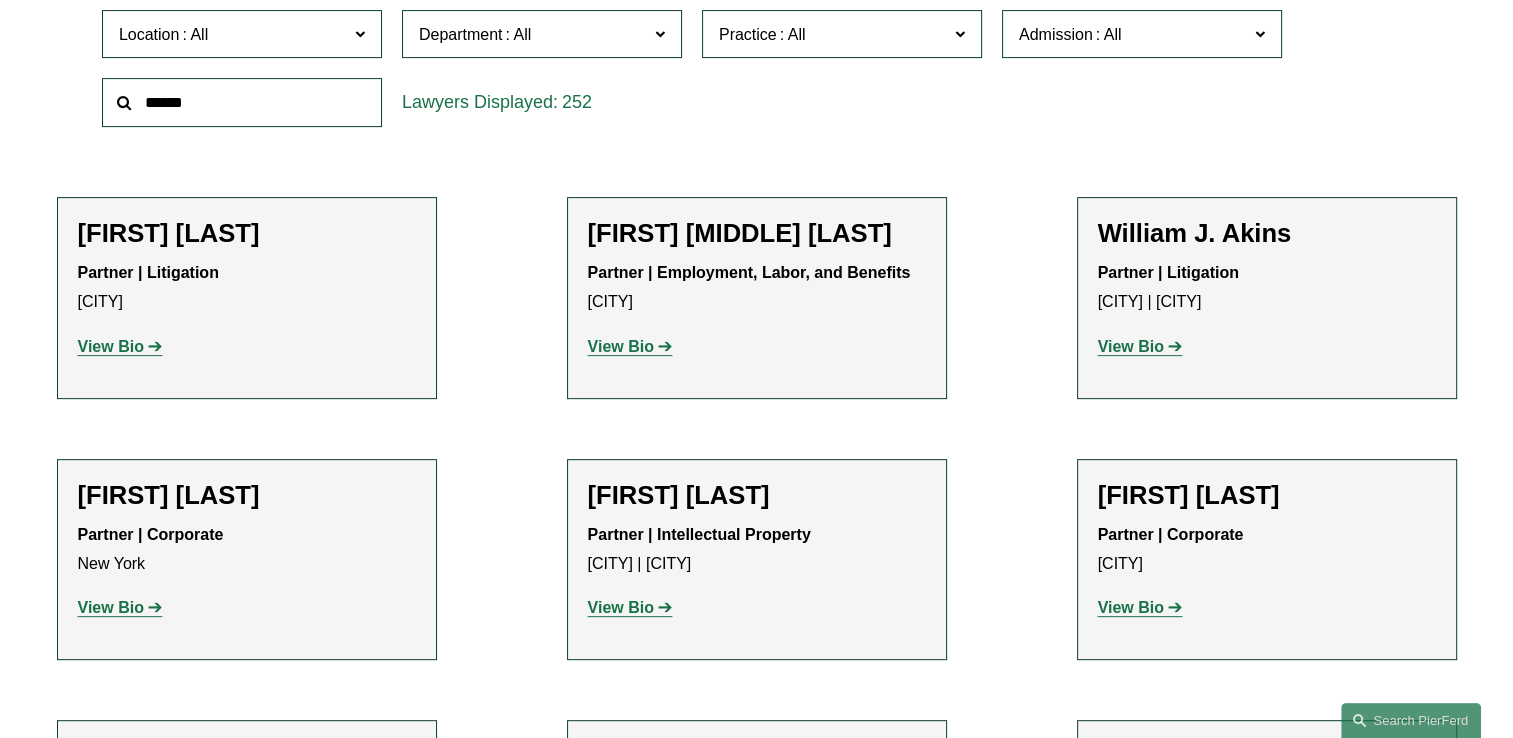 scroll, scrollTop: 680, scrollLeft: 0, axis: vertical 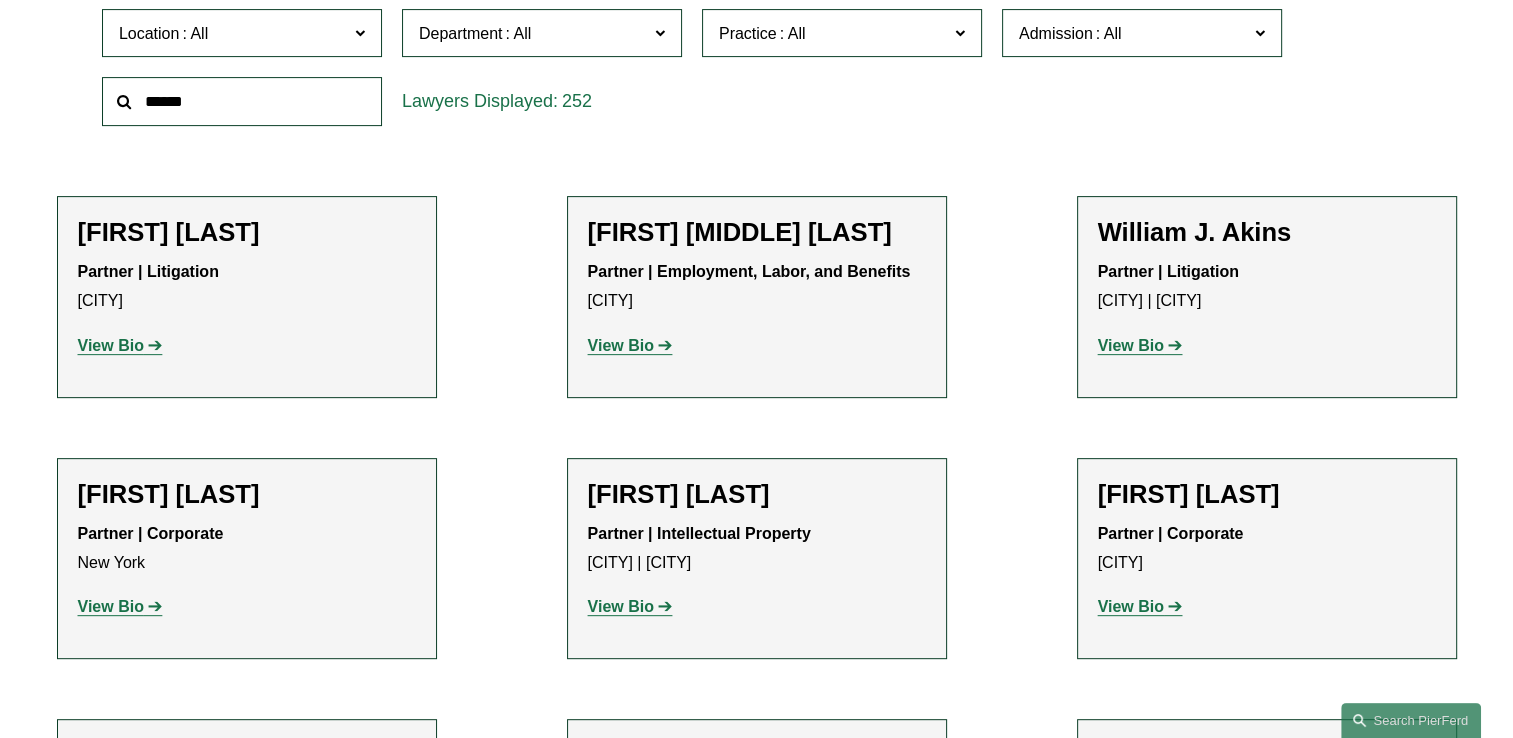 click on "All Atlanta Austin Boston Charlotte Chicago Cincinnati Cleveland Columbus Dallas Denver Detroit Houston London Los Angeles Miami New York Northern Virginia Palo Alto Philadelphia Phoenix Princeton Seattle Tampa Washington, D.C. Wilmington" 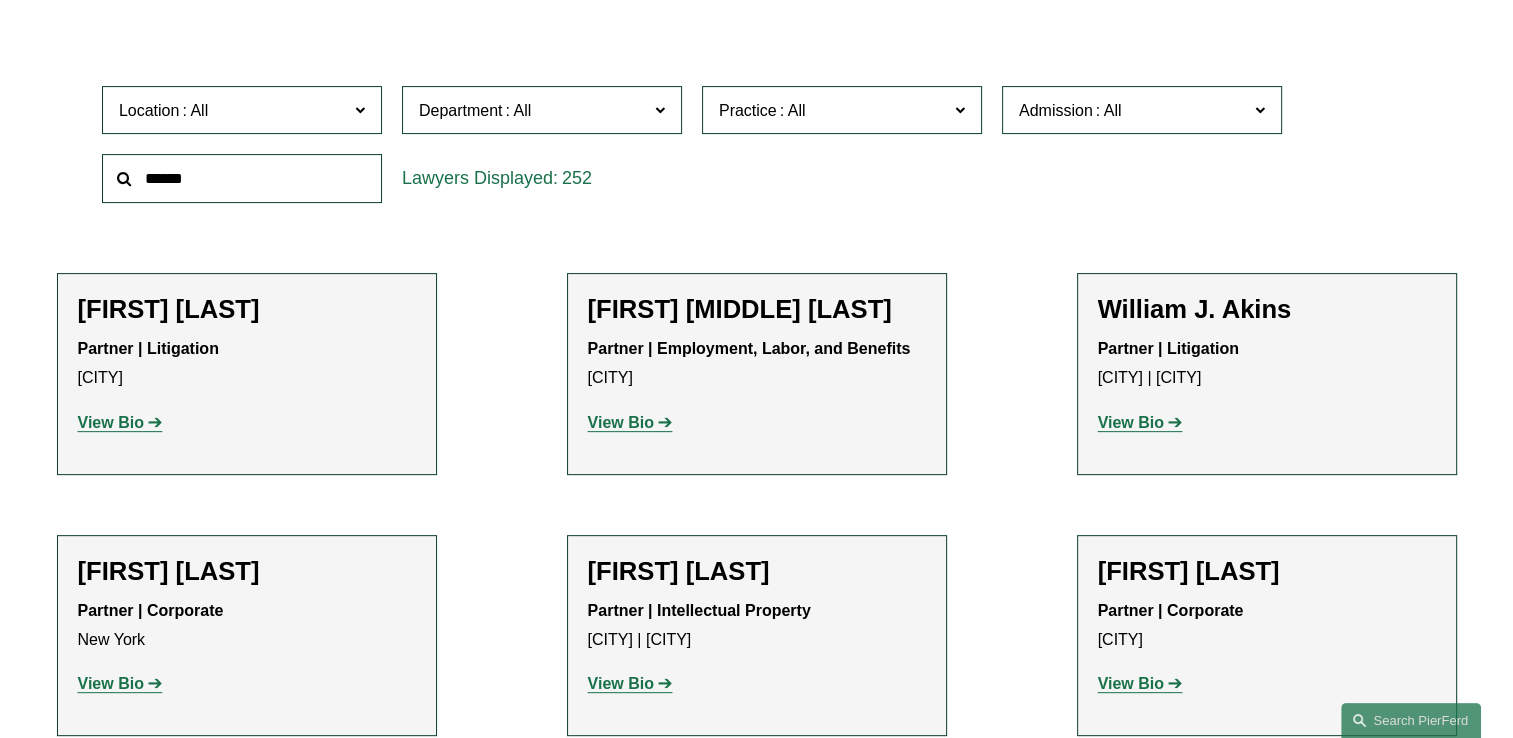 scroll, scrollTop: 600, scrollLeft: 0, axis: vertical 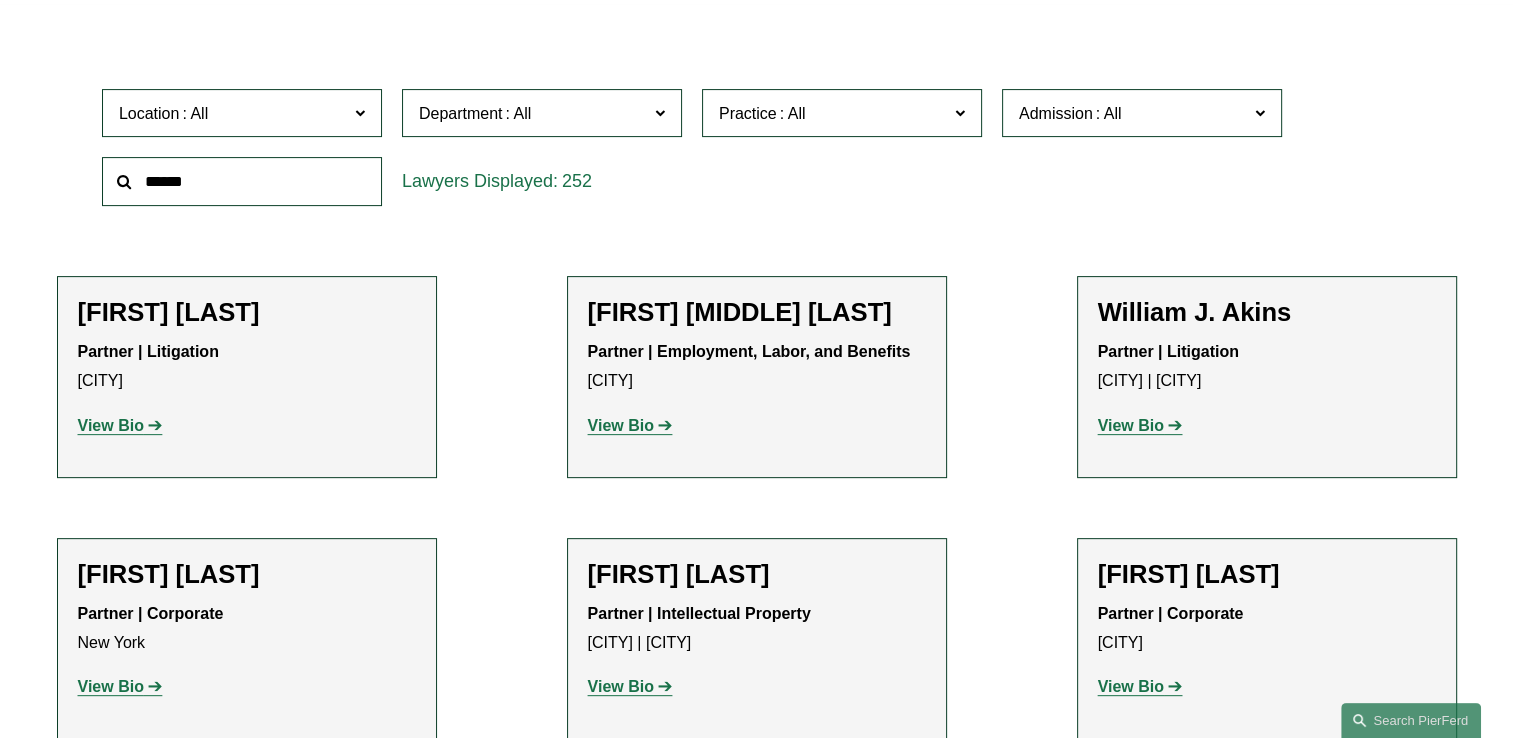 click 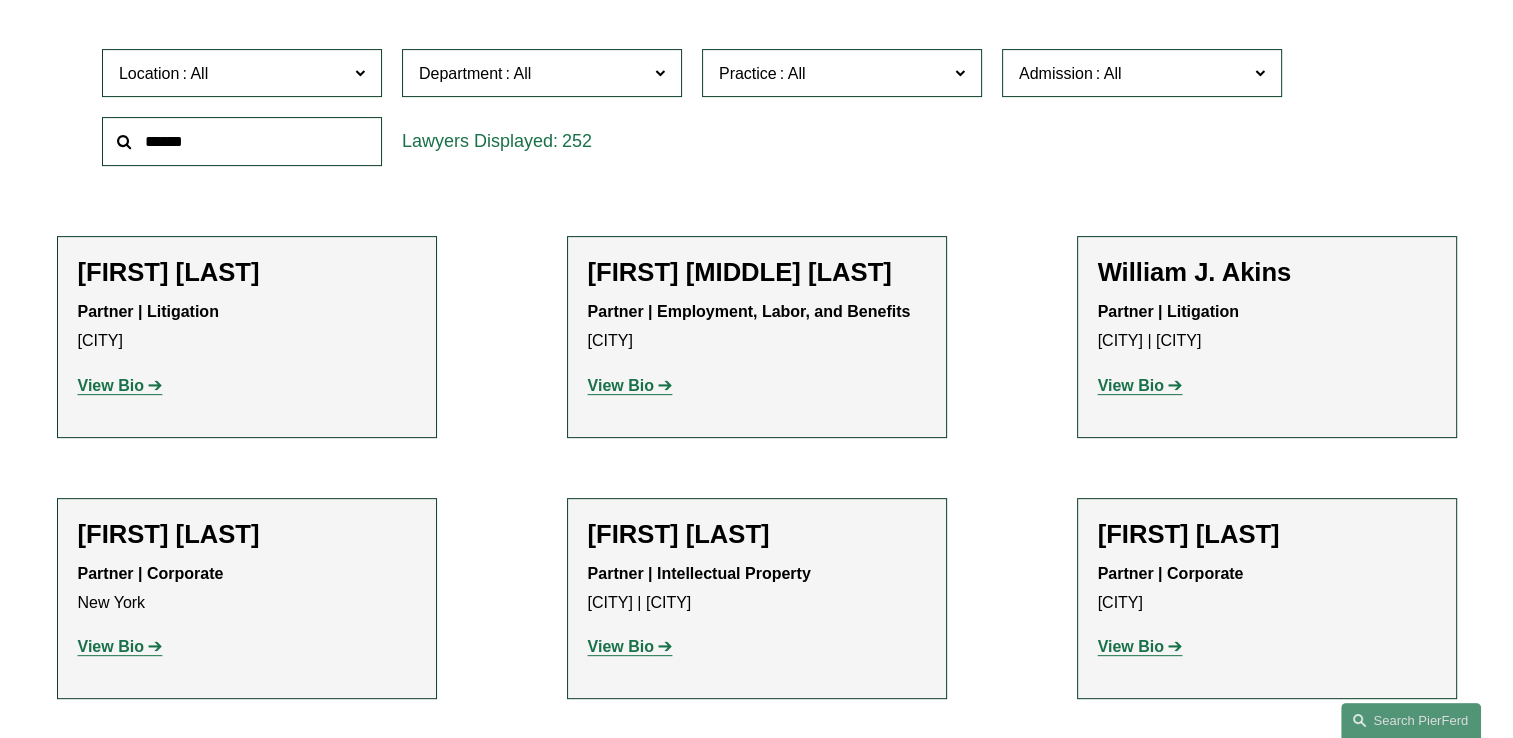 click on "Delaware" 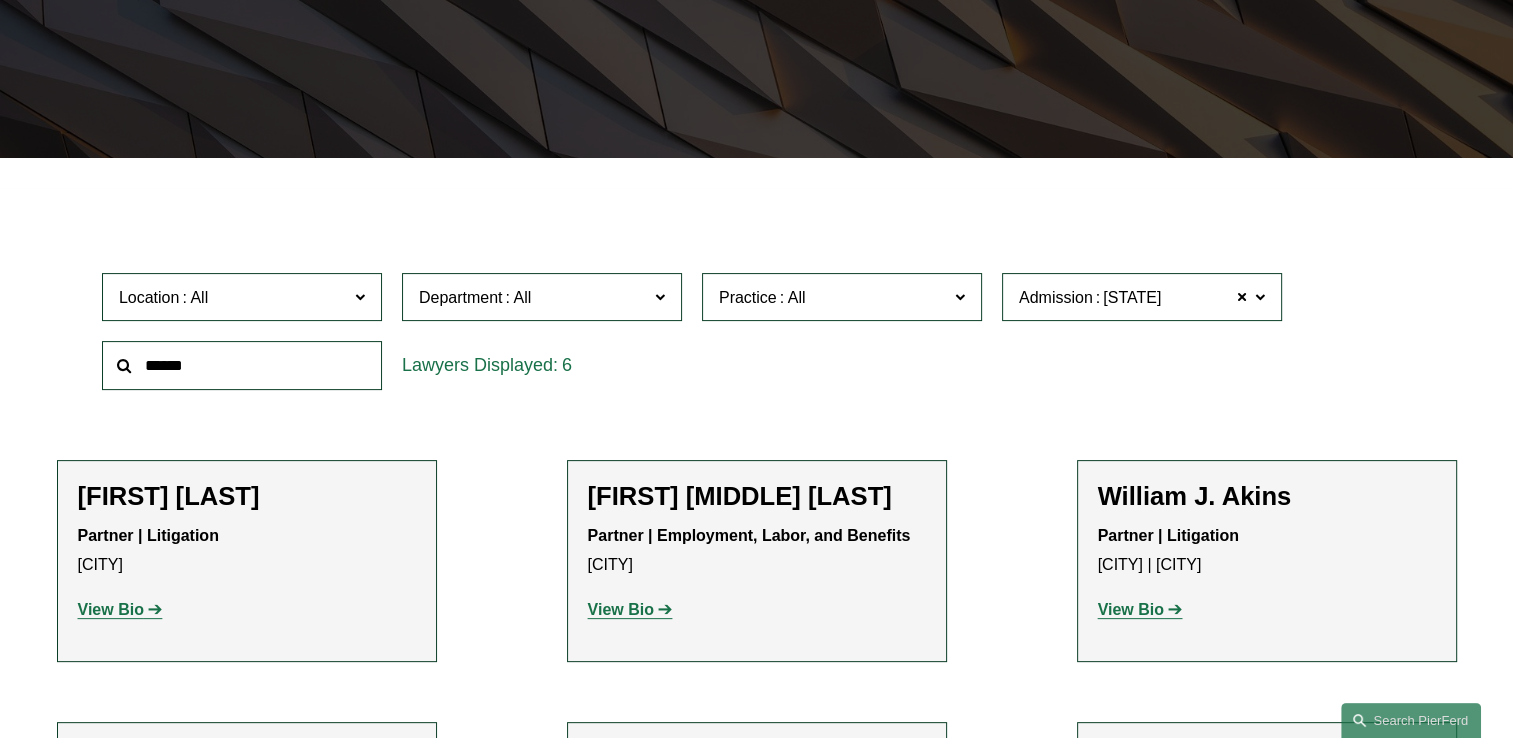 scroll, scrollTop: 369, scrollLeft: 0, axis: vertical 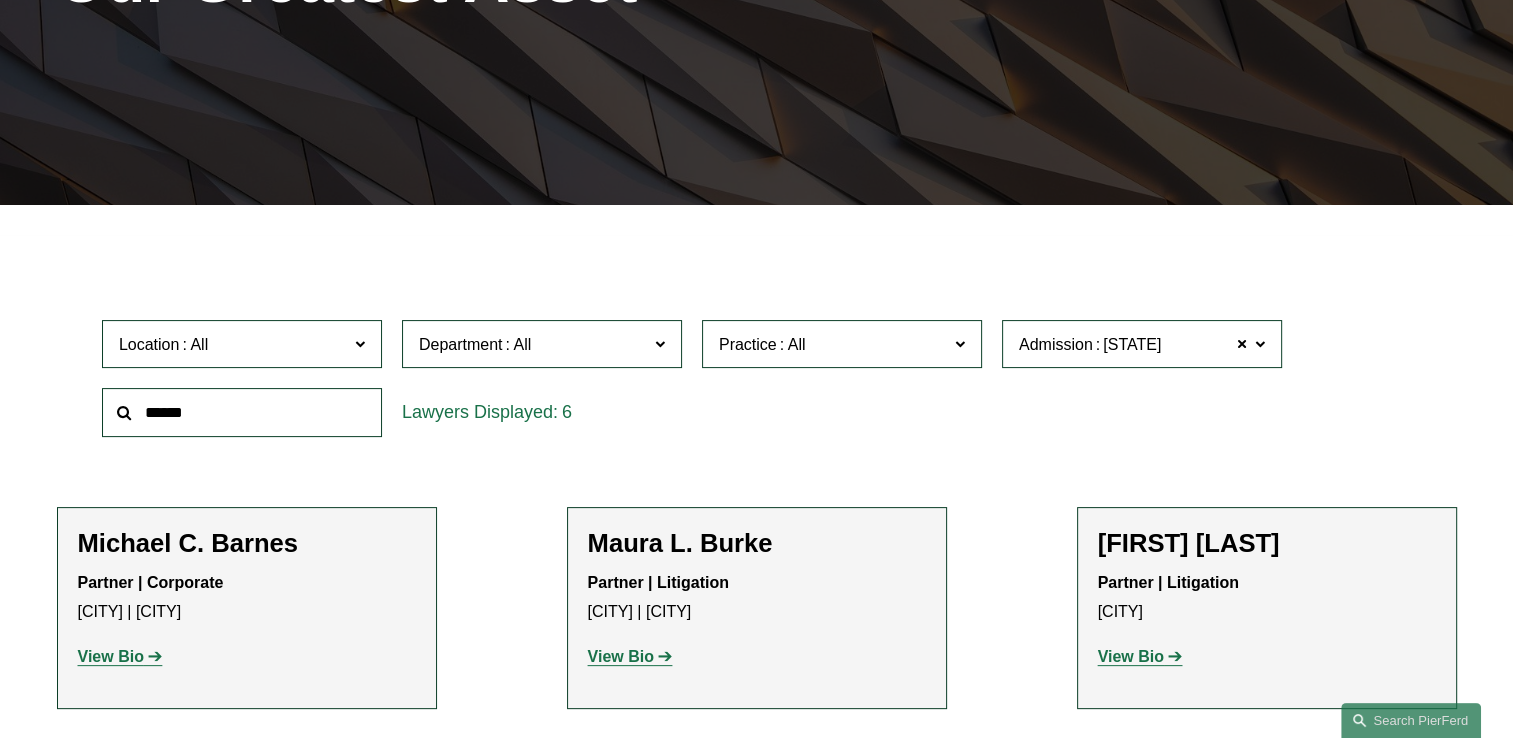 click 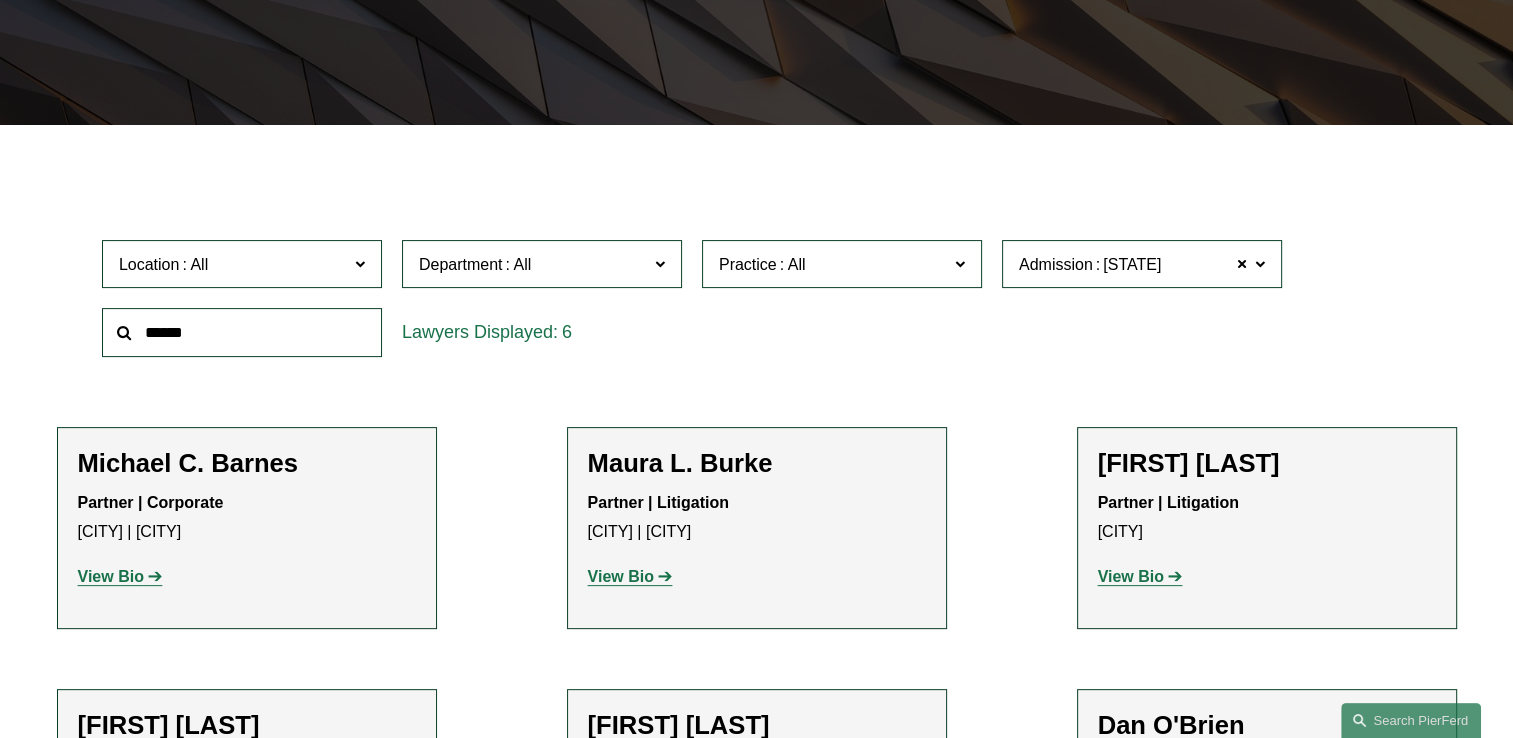 scroll, scrollTop: 489, scrollLeft: 0, axis: vertical 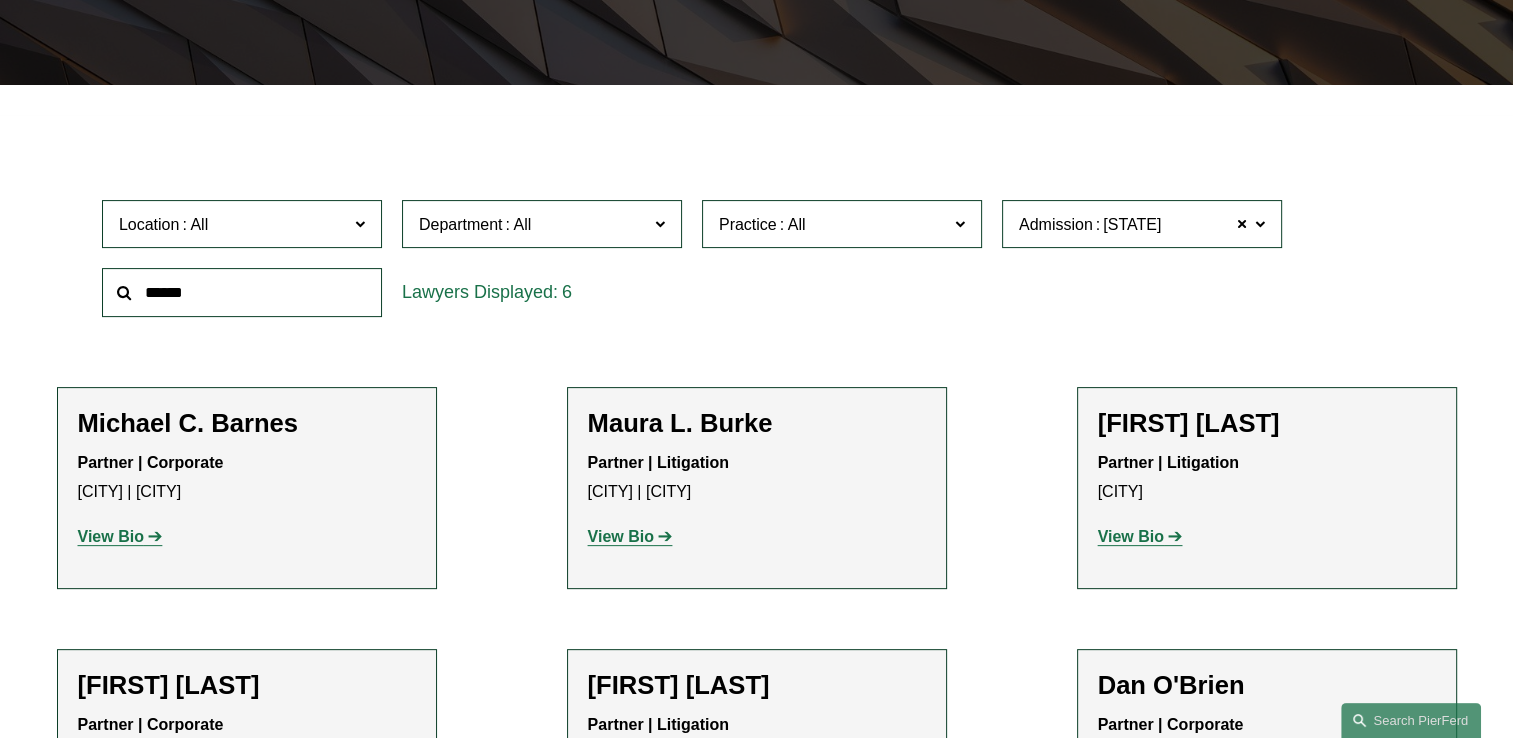 click 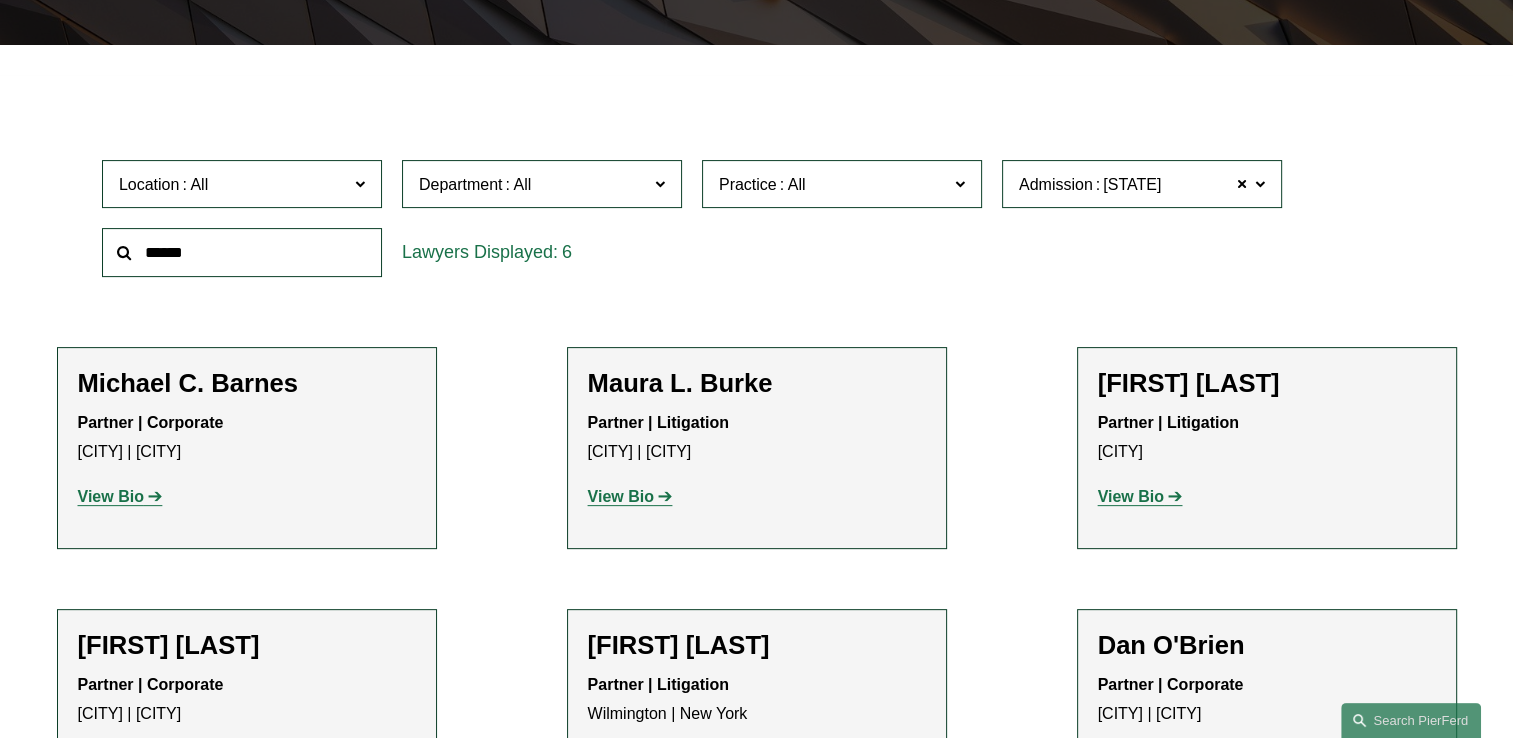 scroll, scrollTop: 569, scrollLeft: 0, axis: vertical 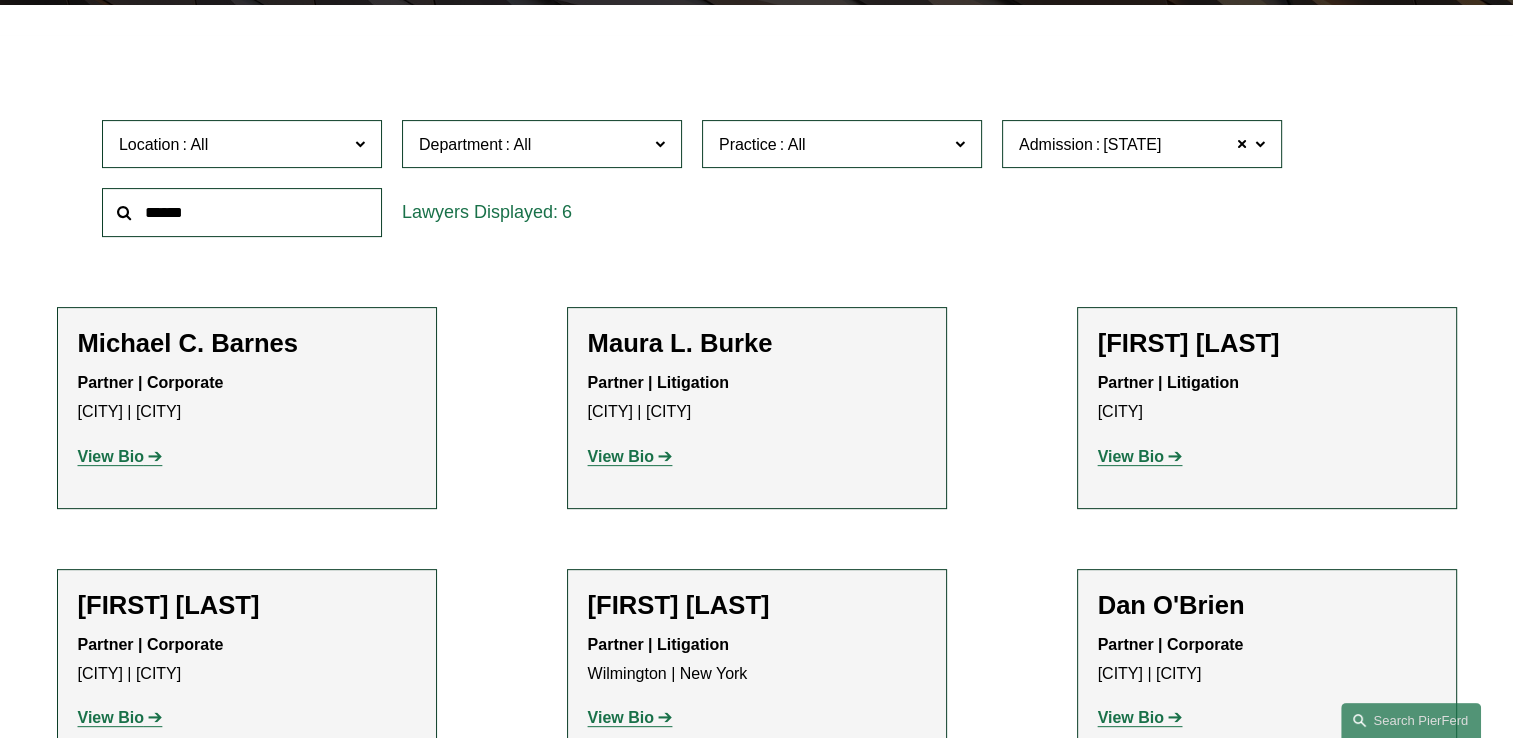 click on "Charlotte" 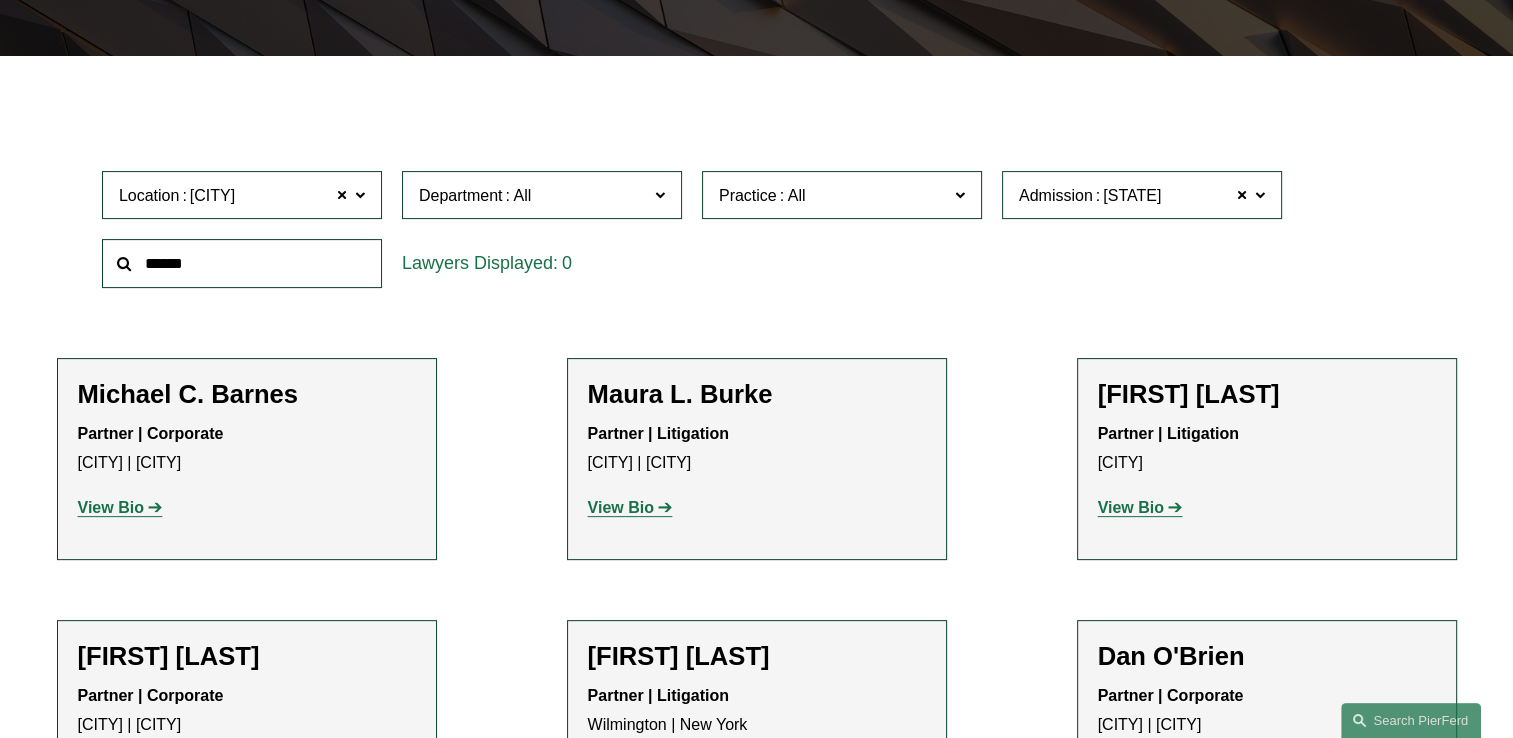 scroll, scrollTop: 369, scrollLeft: 0, axis: vertical 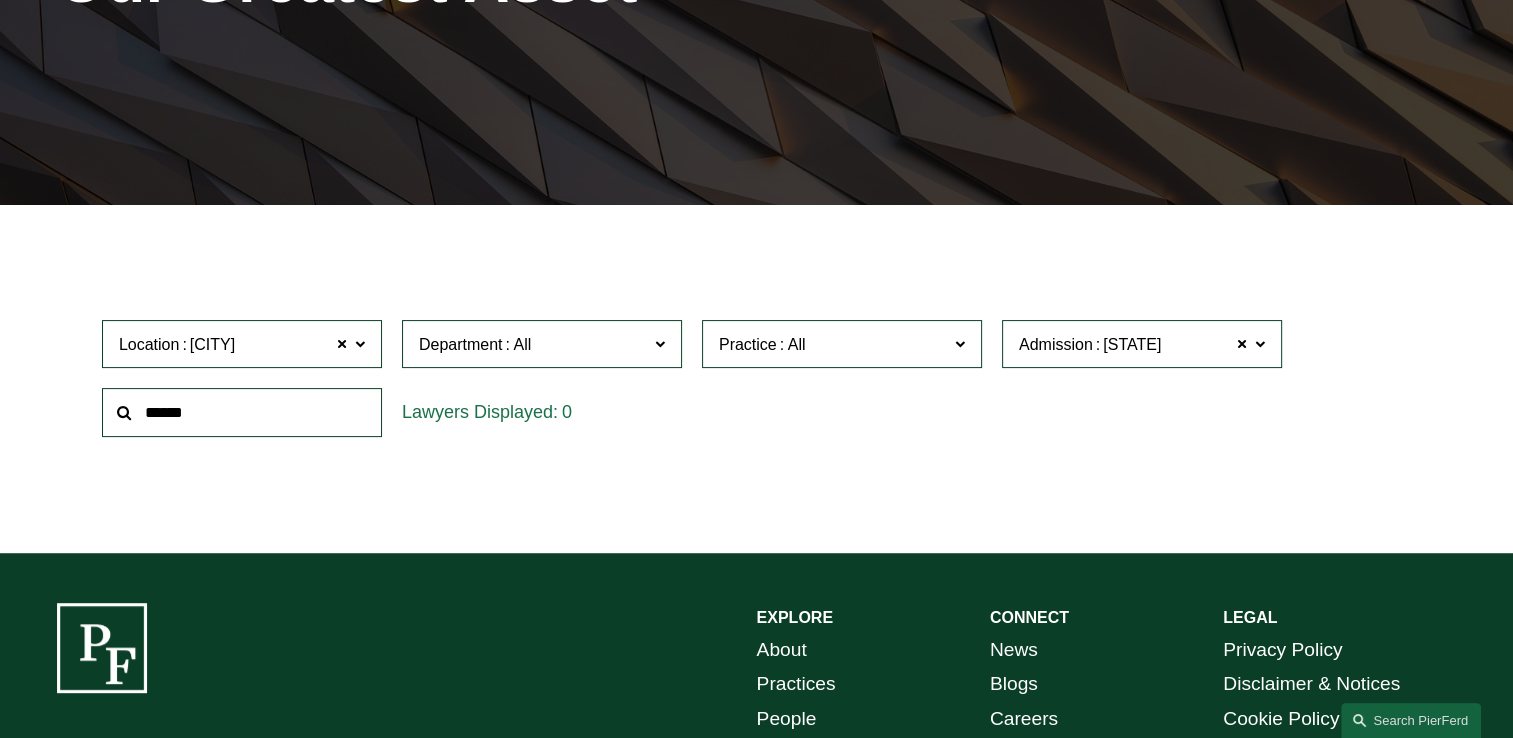 click 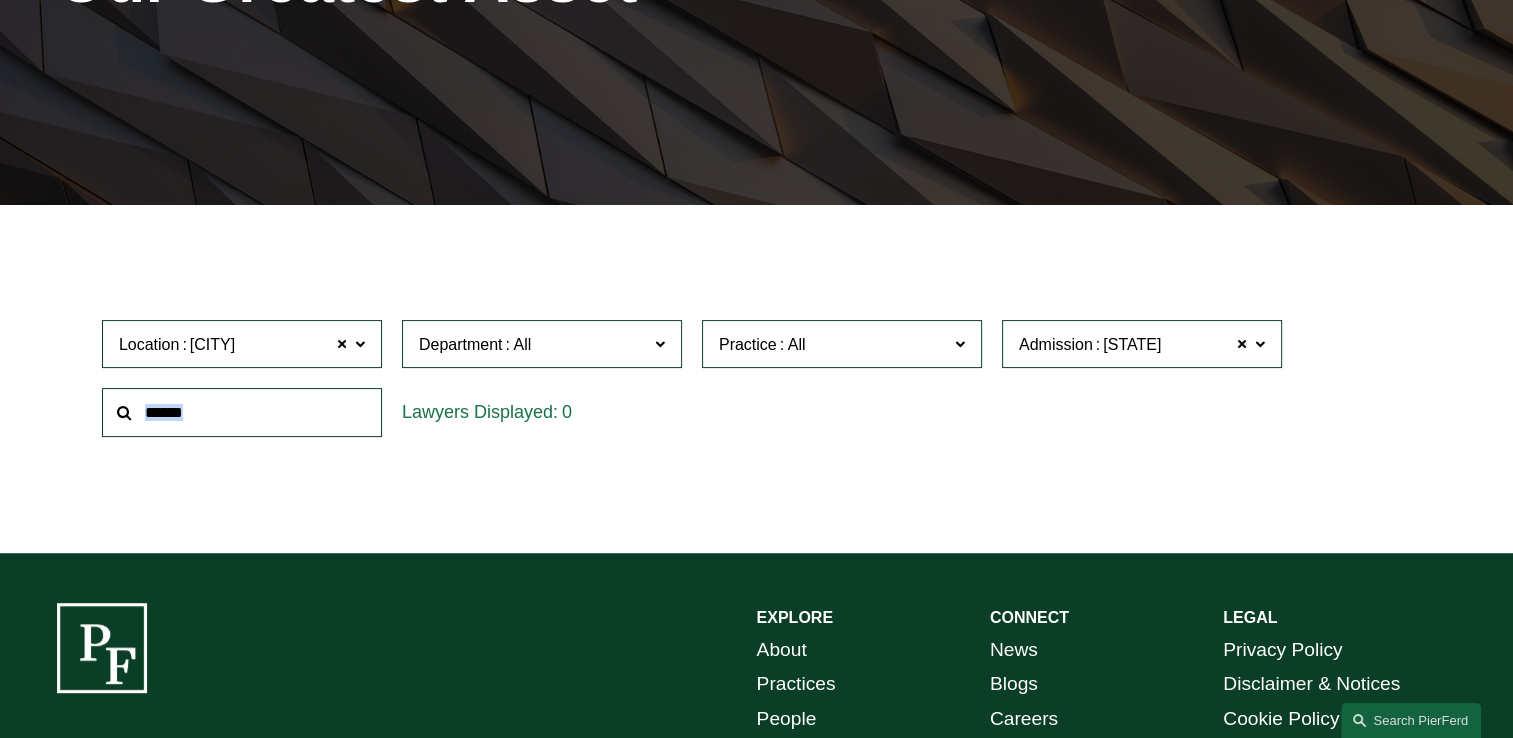 drag, startPoint x: 381, startPoint y: 463, endPoint x: 280, endPoint y: 346, distance: 154.5639 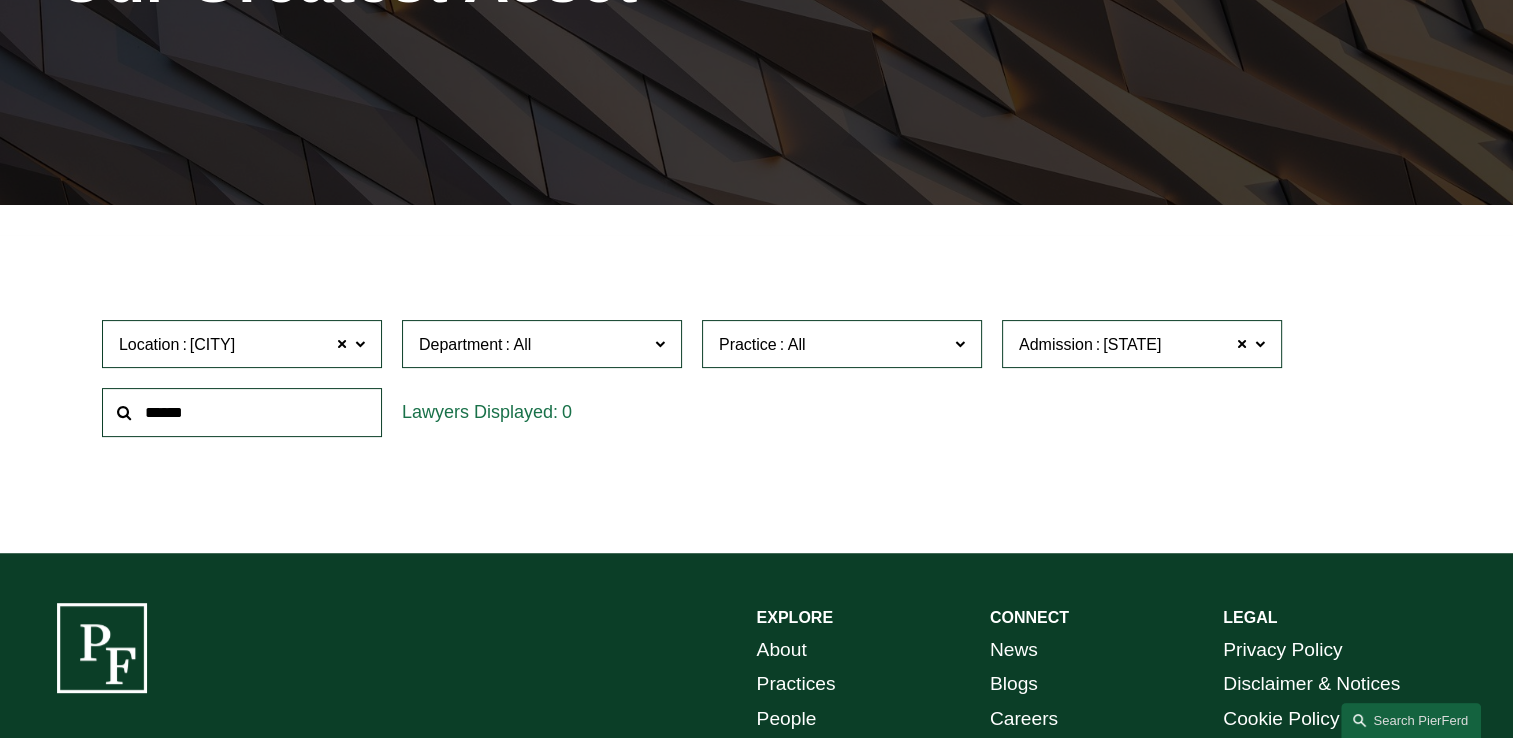 type on "******" 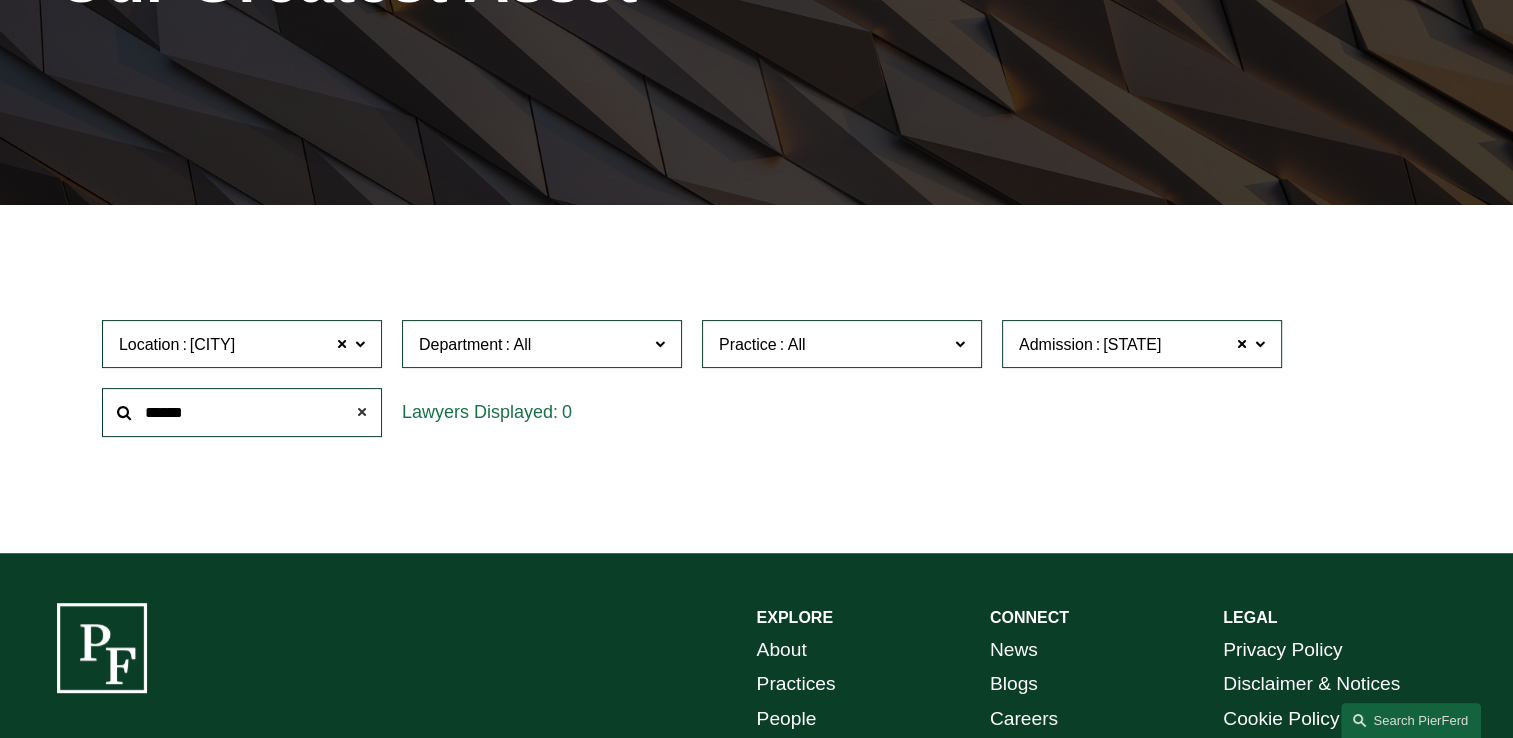 click 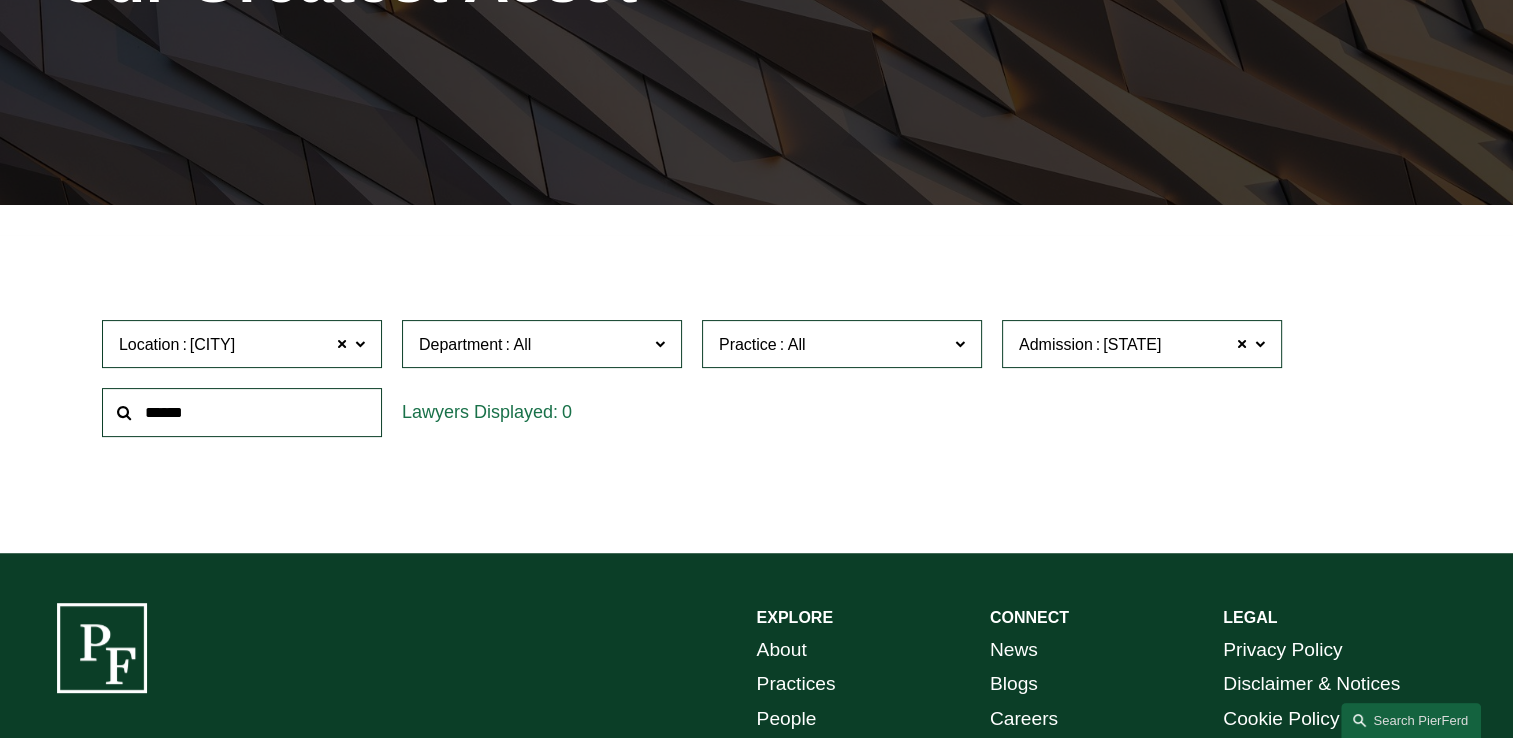 click 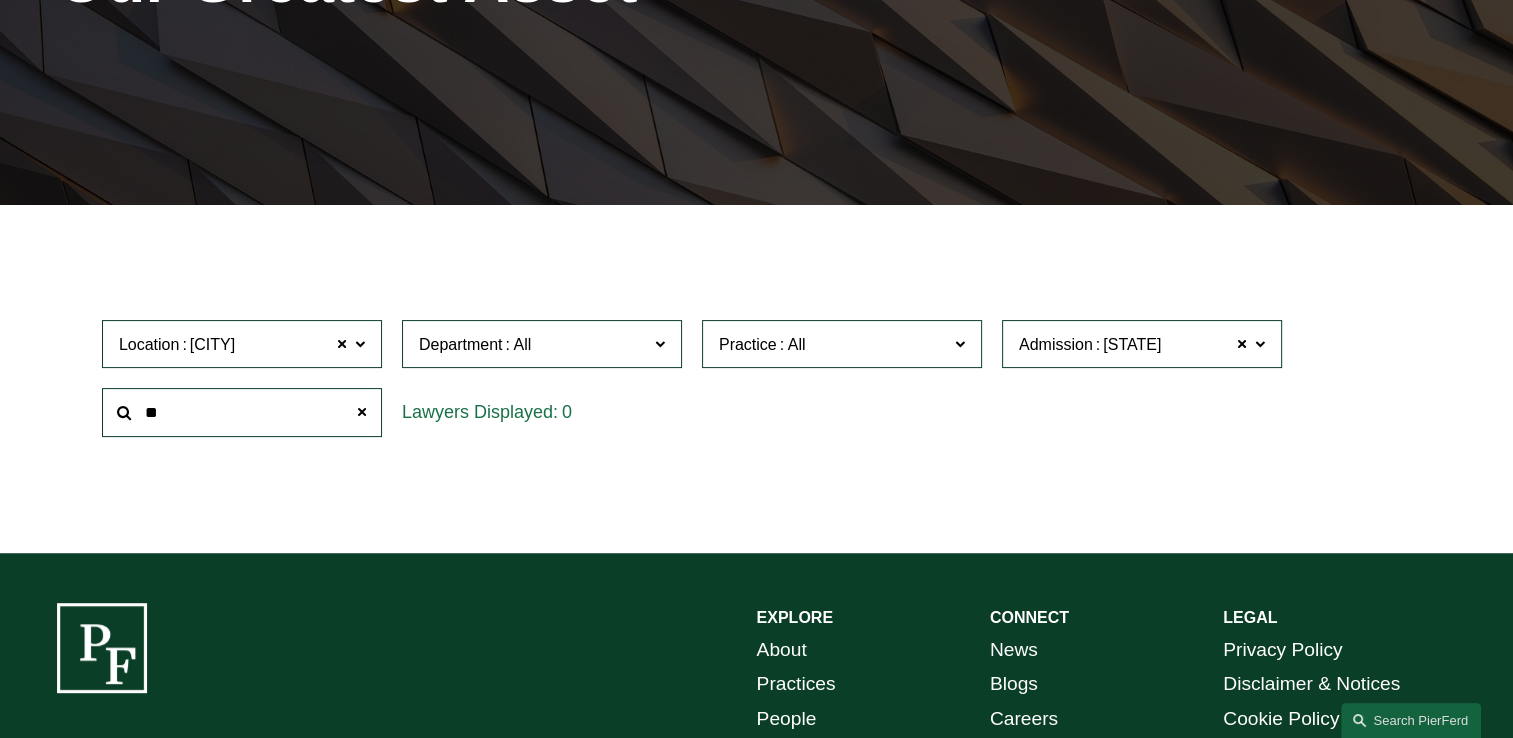 type on "**" 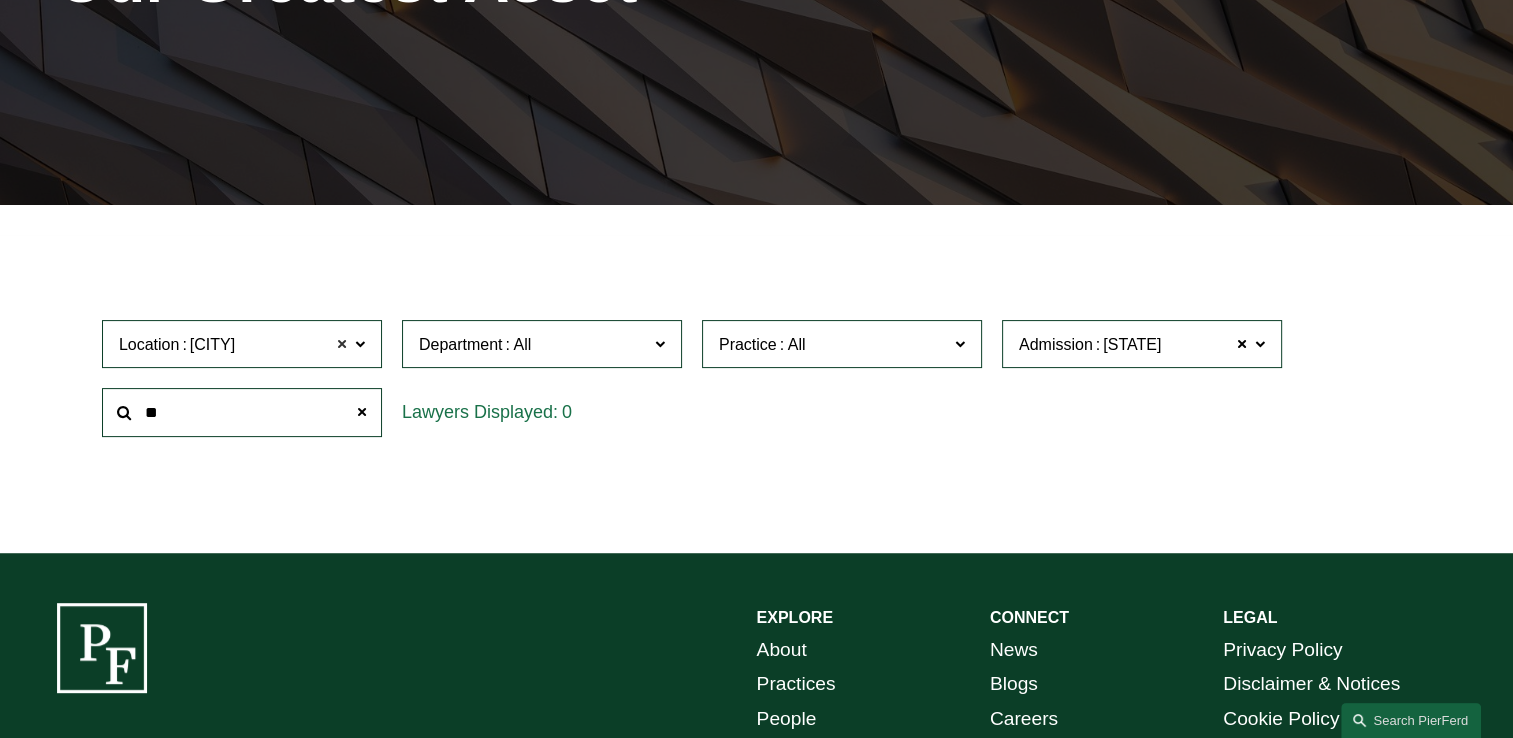 click 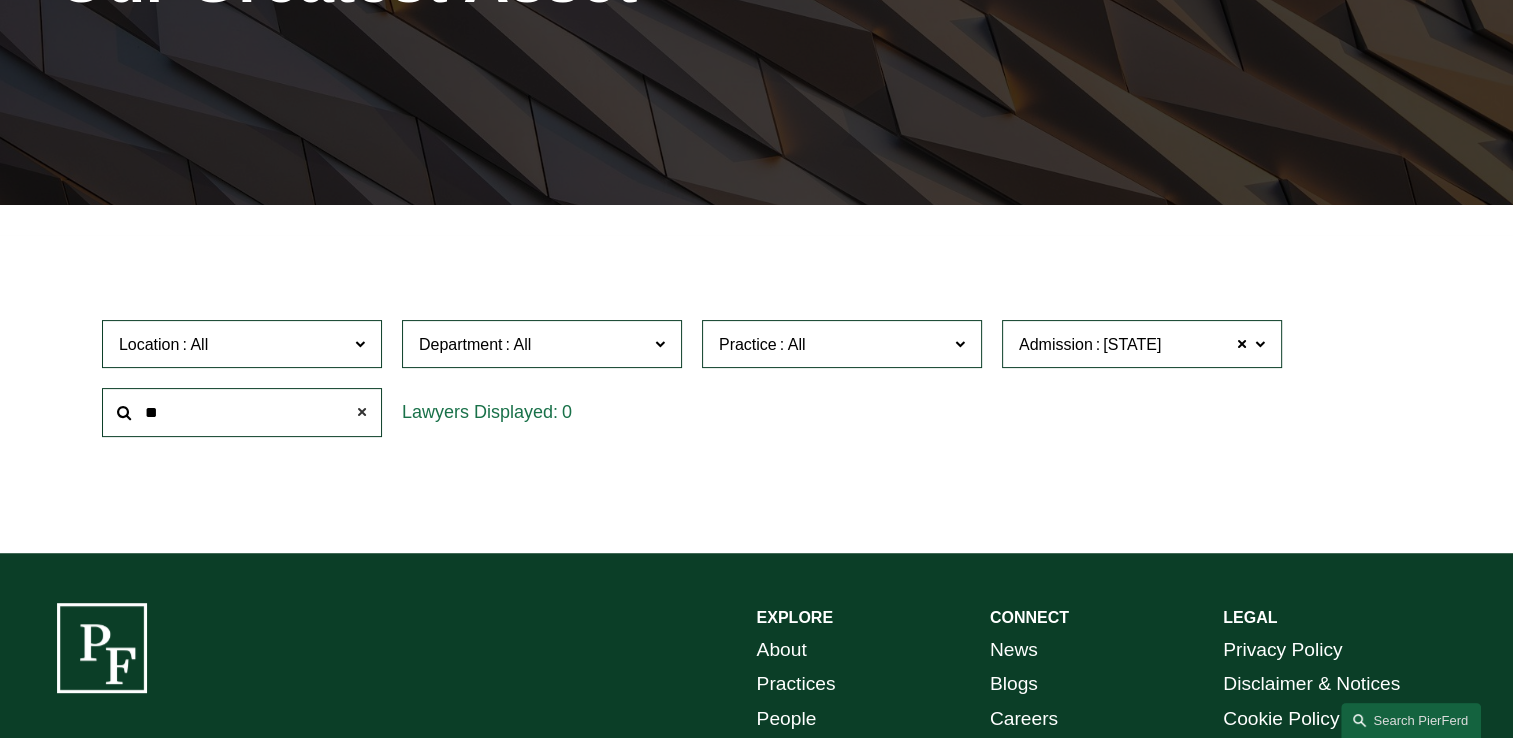 click 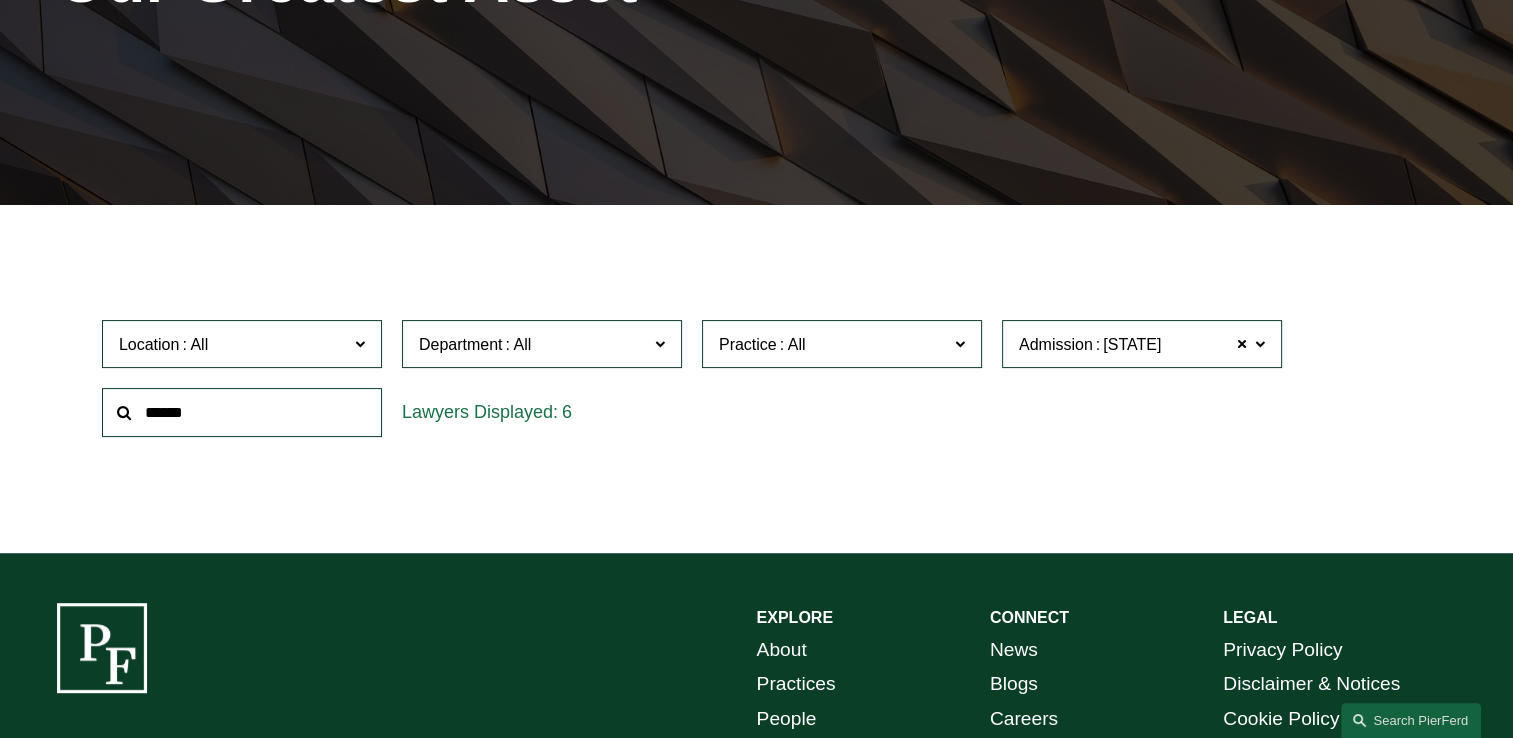 click 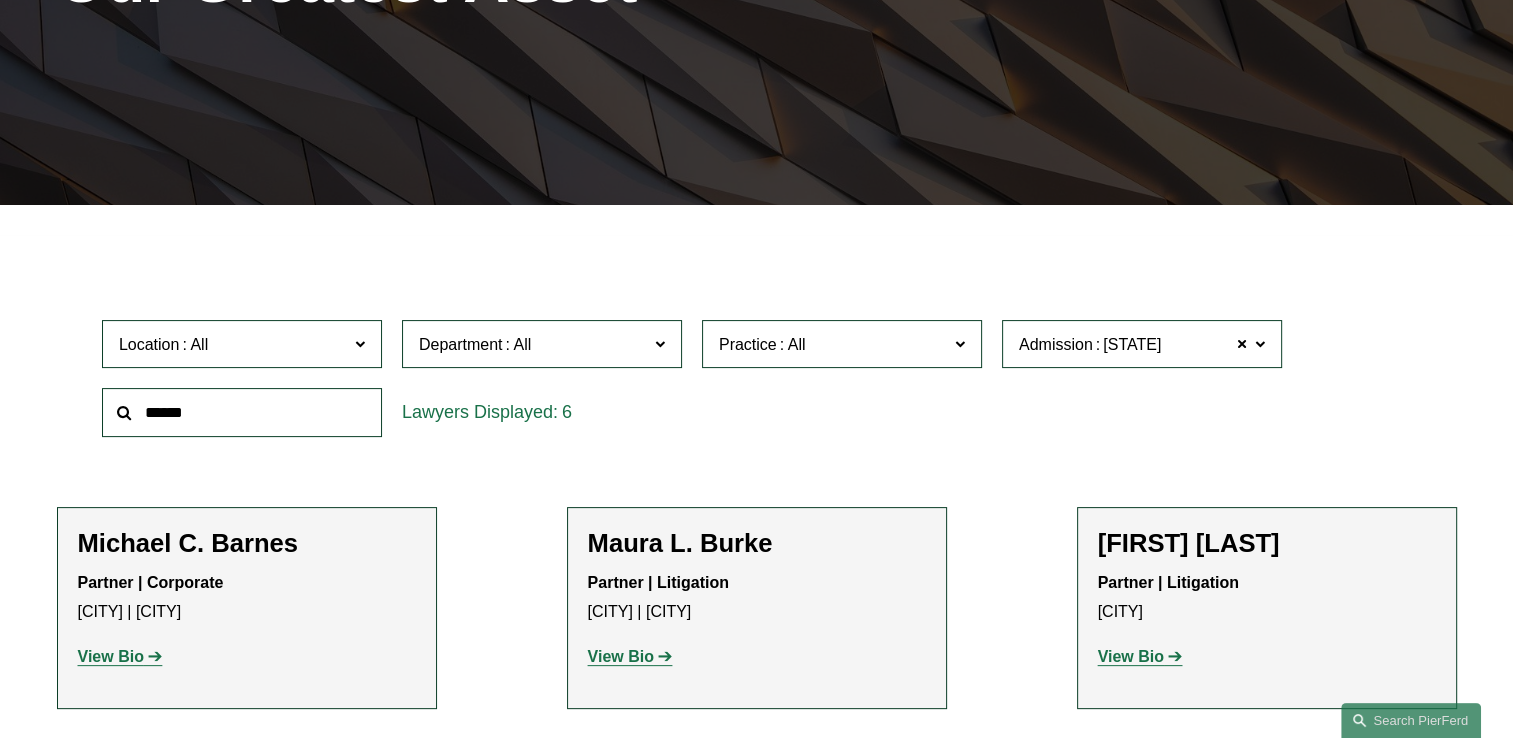 click on "All Atlanta Austin Boston Charlotte Chicago Cincinnati Cleveland Columbus Dallas Denver Detroit Houston London Los Angeles Miami New York Northern Virginia Palo Alto Philadelphia Phoenix Princeton Seattle Tampa Washington, D.C. Wilmington" 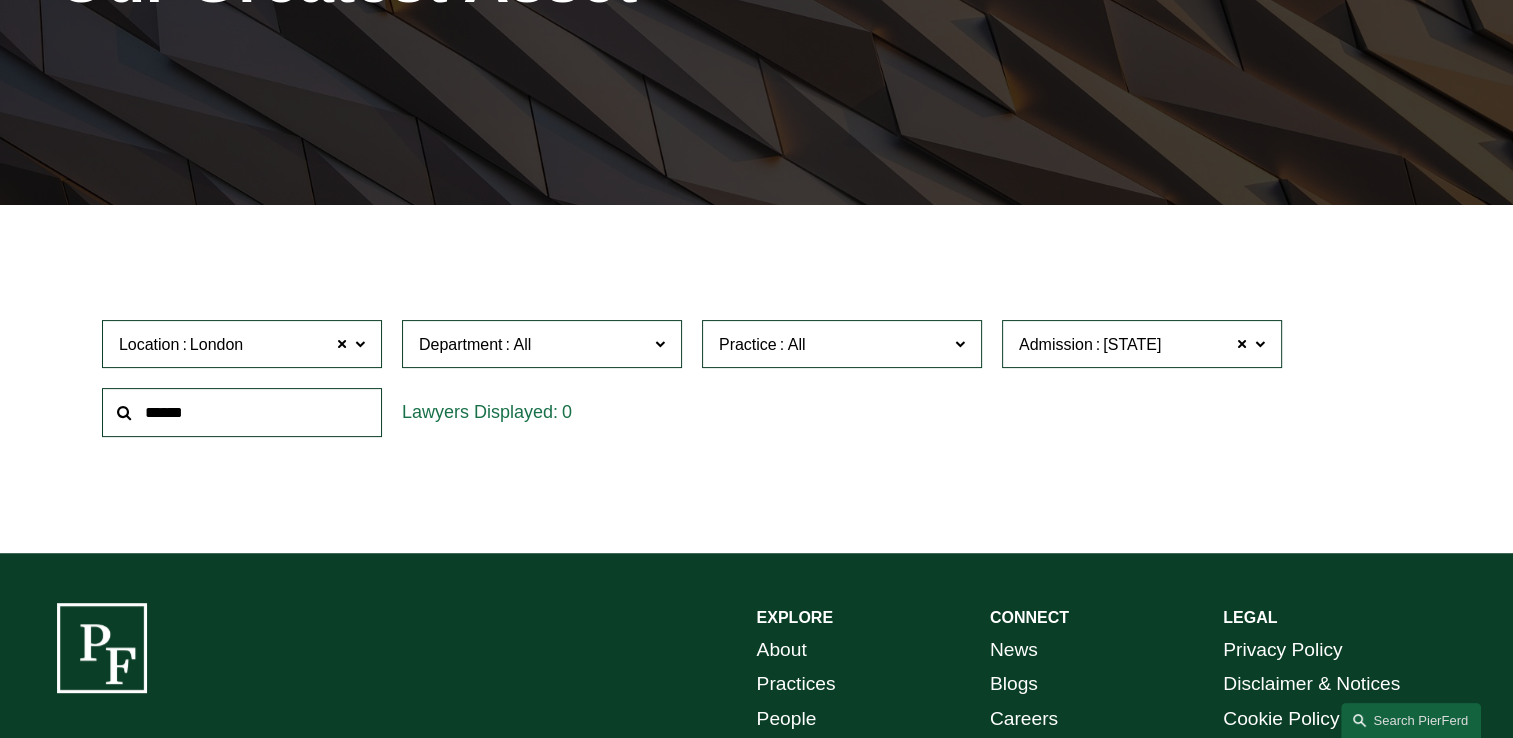 click 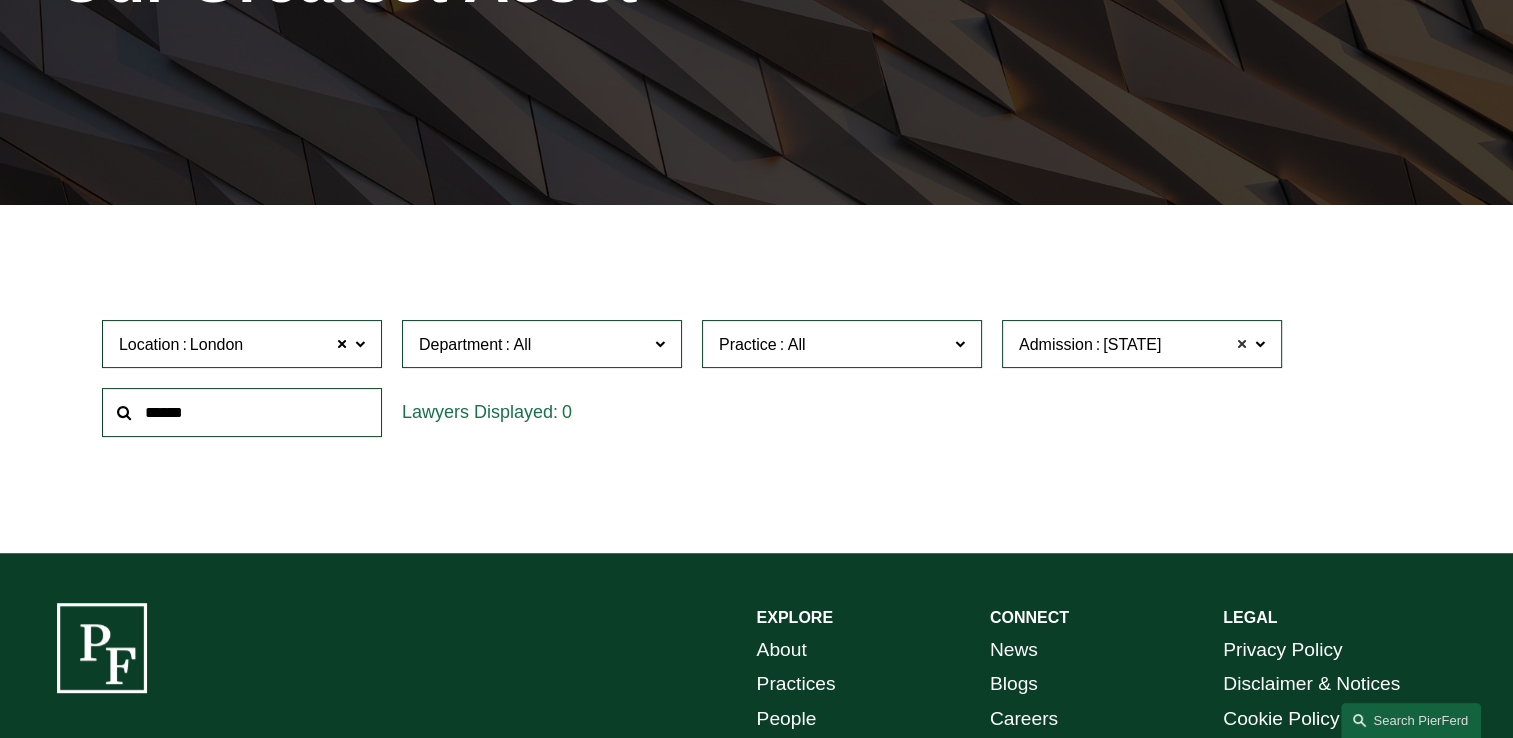 click 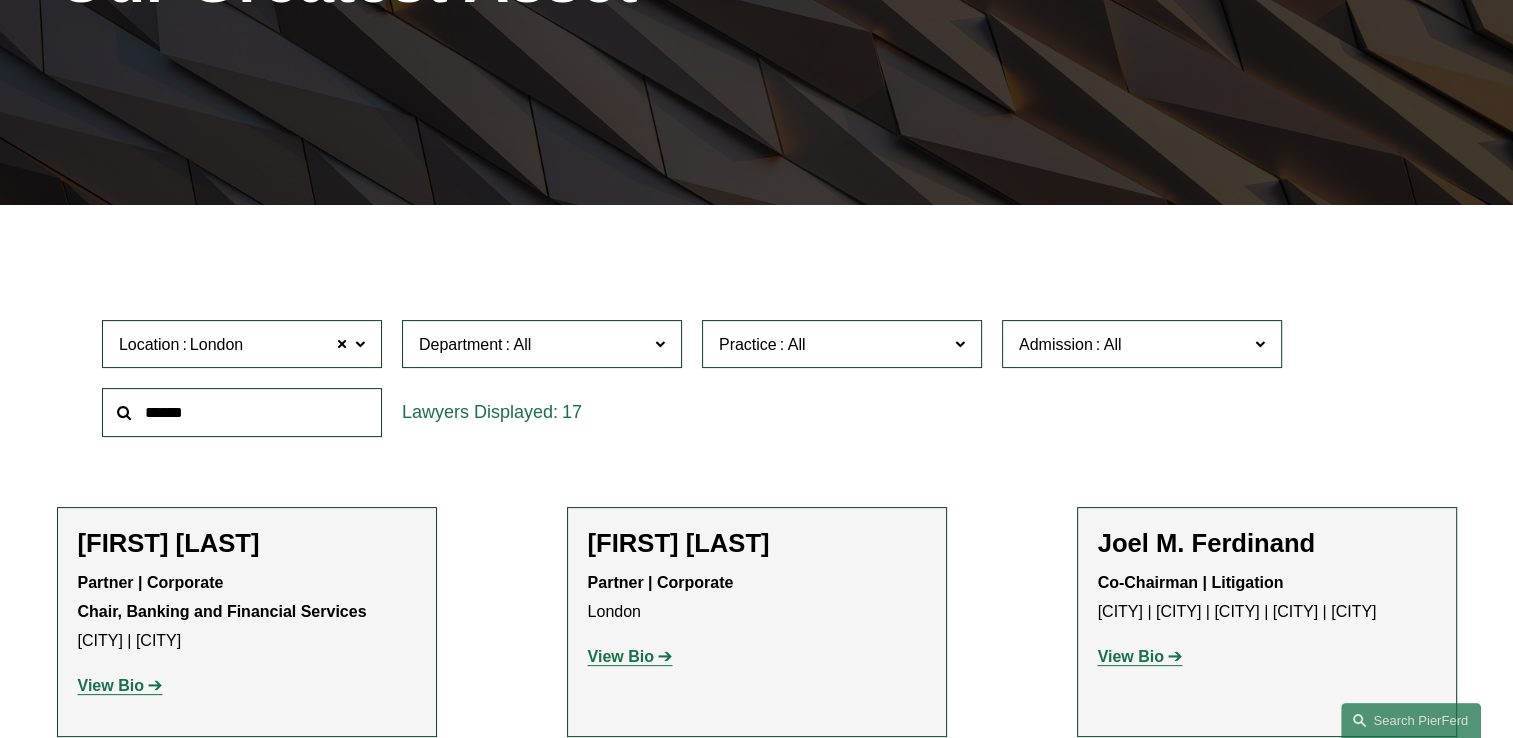 click on "Filter Location London London All Atlanta Austin Boston Charlotte Chicago Cincinnati Cleveland Columbus Dallas Denver Detroit Houston London Los Angeles Miami New York Northern Virginia Palo Alto Philadelphia Phoenix Princeton Seattle Tampa Washington, D.C. Wilmington Department All Corporate Employment, Labor, and Benefits Intellectual Property Litigation Practice All Antitrust Counseling Appellate Arbitration and Mediation Banking and Financial Services Bankruptcy, Financial Restructuring, and Reorganization Broker-Dealer Regulation Cannabis, Hemp & CBD Capital Markets Civil Pretrial and Trial Services Class Action Defense Commercial Litigation Commercial Transactions Commodities, Futures & Derivatives Communications & Media Condemnation and Eminent Domain Construction and Design Professional Copyrights Cyber, Privacy & Technology Education Emerging Companies Employment and Labor Energy, Gas, and Oil Law Energy, Renewables, and Sustainability Entertainment Environmental, Health, and Safety FDA Franchising" 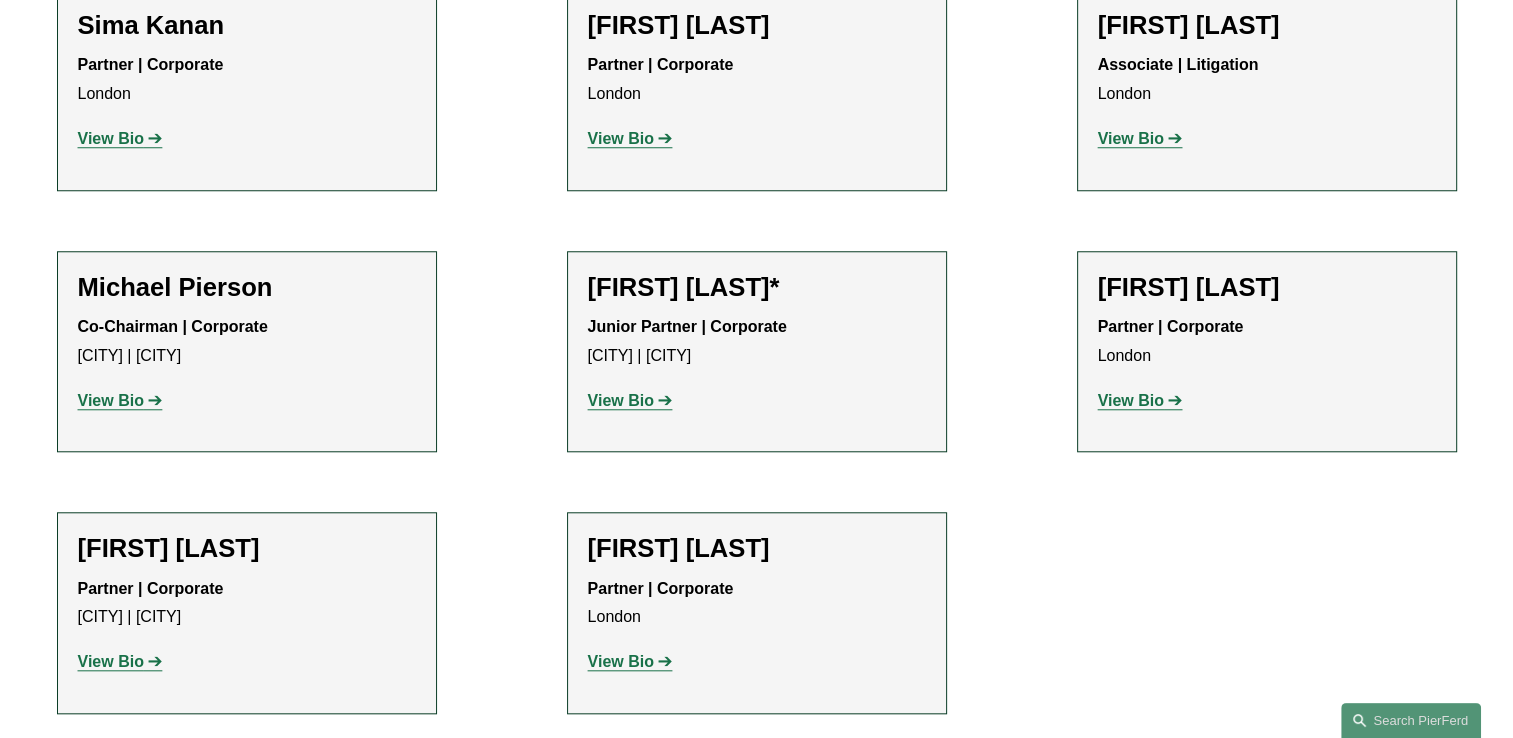scroll, scrollTop: 1769, scrollLeft: 0, axis: vertical 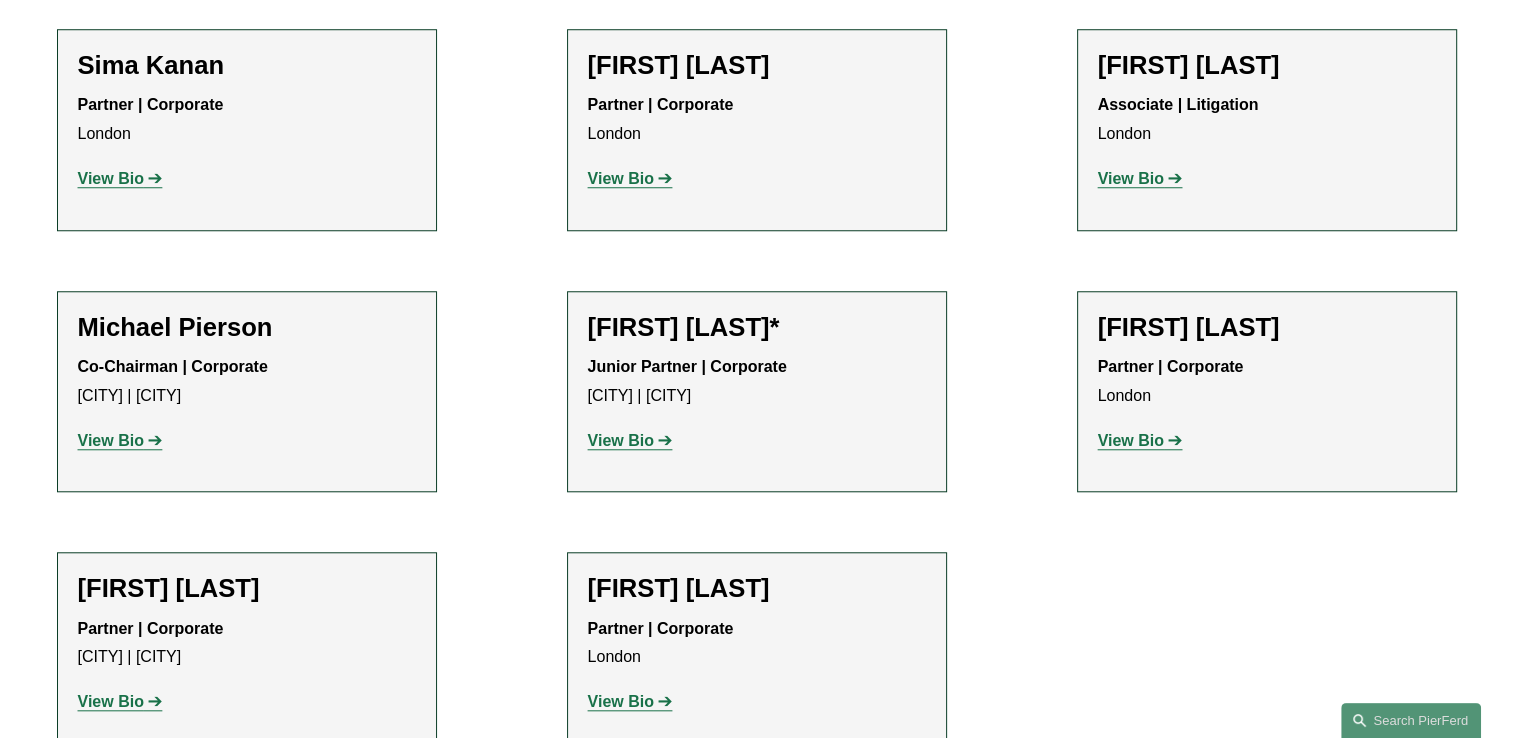 click on "Matthew Rebus*
Junior Partner | Corporate London | New York View Bio Location: London; Location: New York; Department: Corporate; Practice: Banking and Financial Services; Practice: Capital Markets; Practice: Communications & Media; Practice: Commercial Transactions; Practice: Emerging Companies; Practice: FinTech and Blockchain; Practice: Mergers and Acquisitions; Practice: Private Equity and Venture Capital; Practice: Private Investment Funds; Practice: Securities; Bar Admission: Ontario" 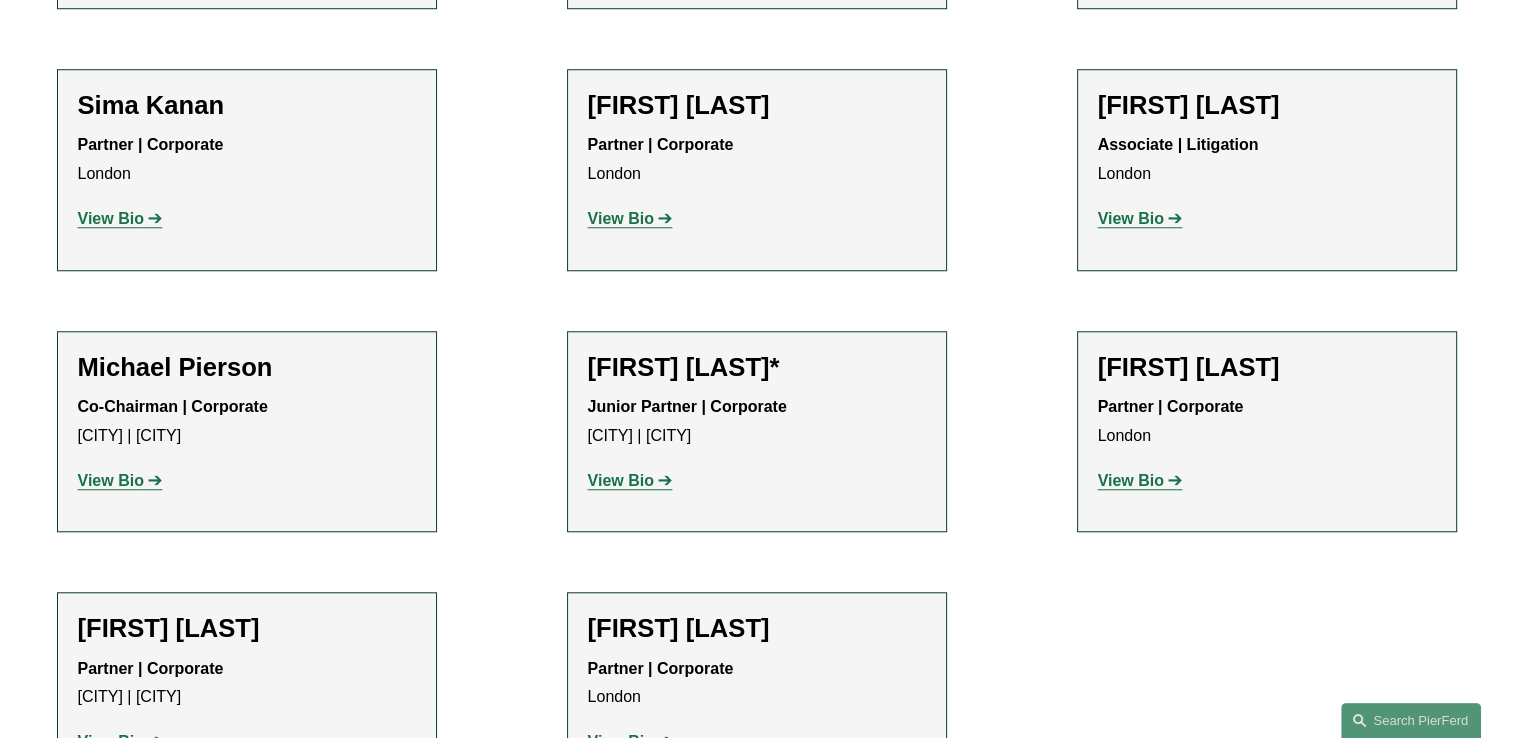 scroll, scrollTop: 1609, scrollLeft: 0, axis: vertical 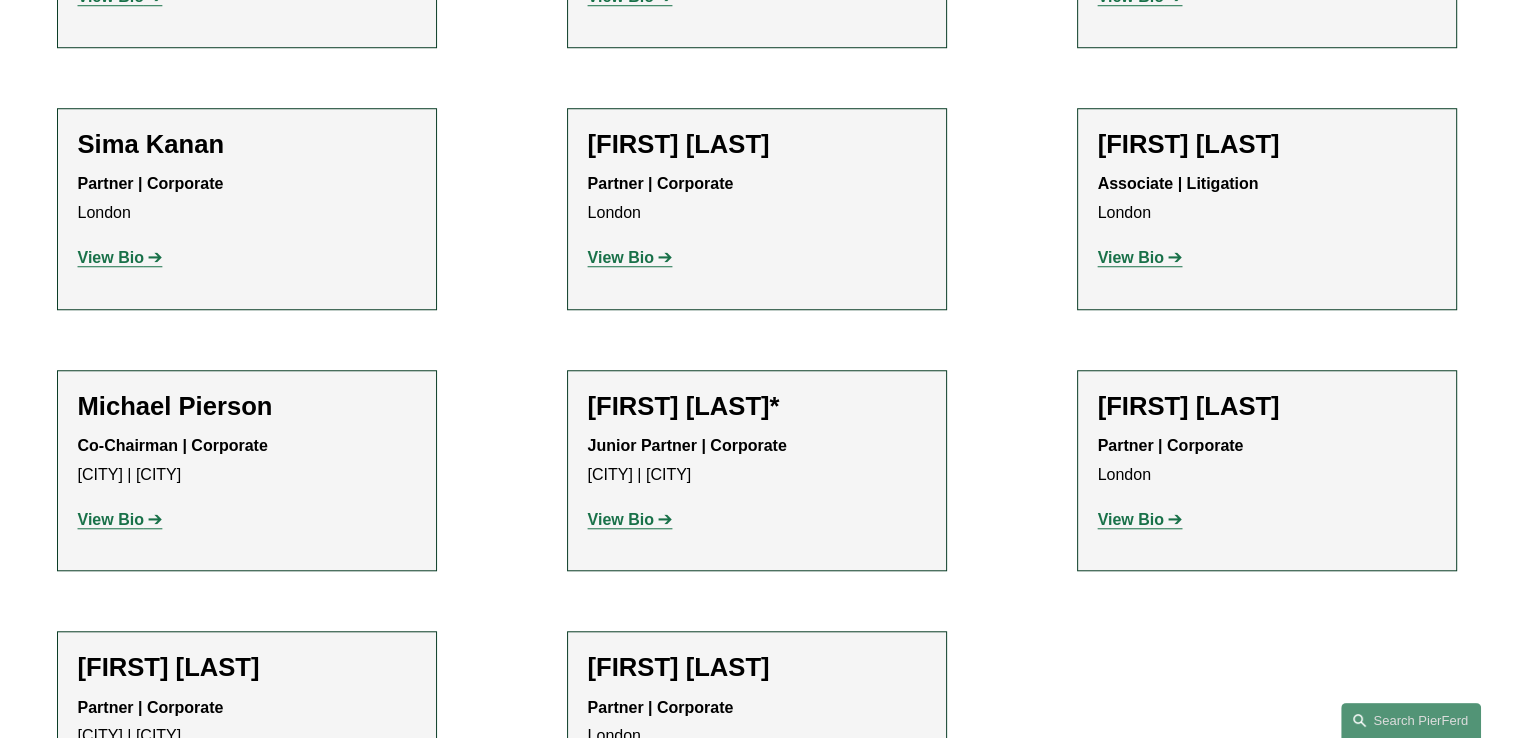 click on "Junior Partner | Corporate London | New York View Bio Location: London; Location: New York; Department: Corporate; Practice: Banking and Financial Services; Practice: Capital Markets; Practice: Communications & Media; Practice: Commercial Transactions; Practice: Emerging Companies; Practice: FinTech and Blockchain; Practice: Mergers and Acquisitions; Practice: Private Equity and Venture Capital; Practice: Private Investment Funds; Practice: Securities; Bar Admission: Ontario" 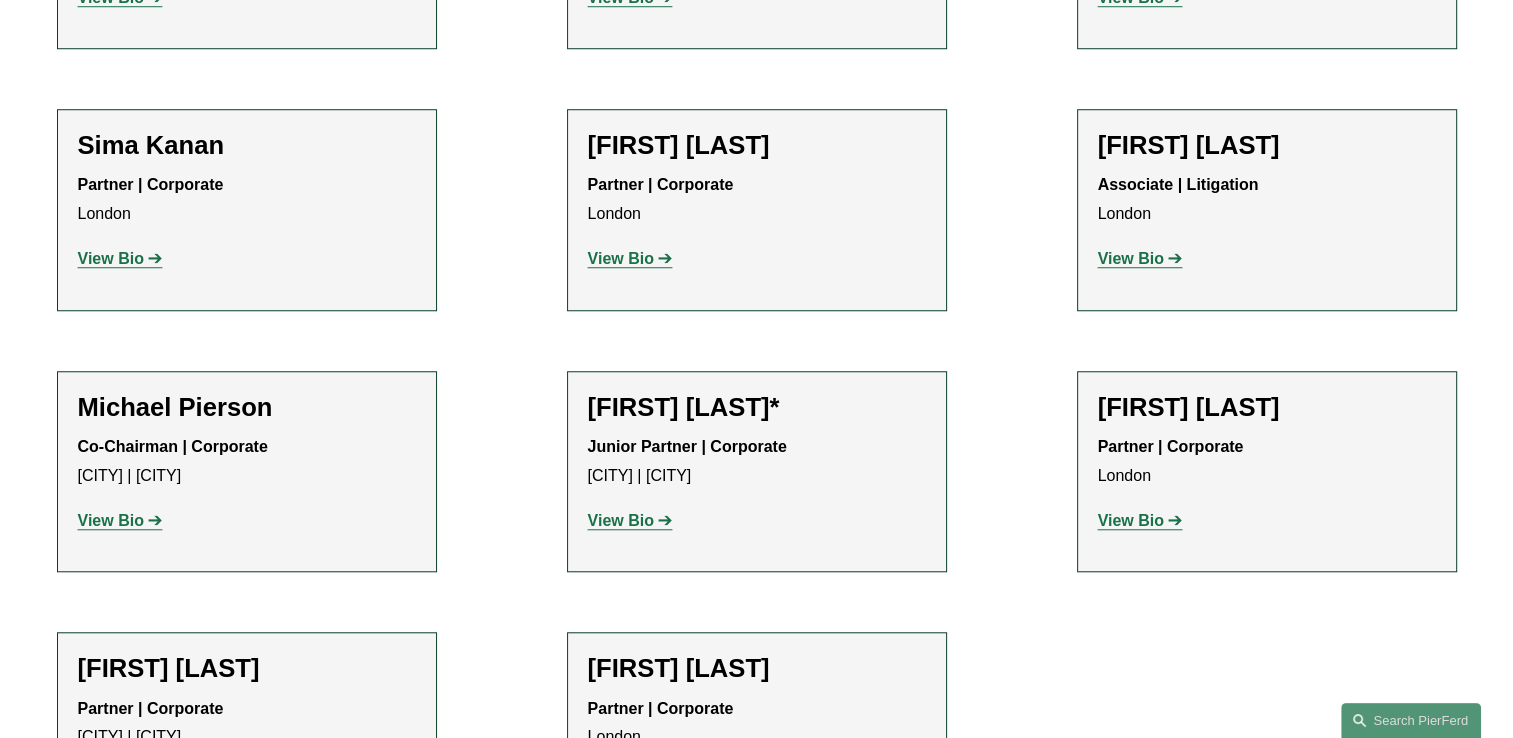 click on "View Bio" 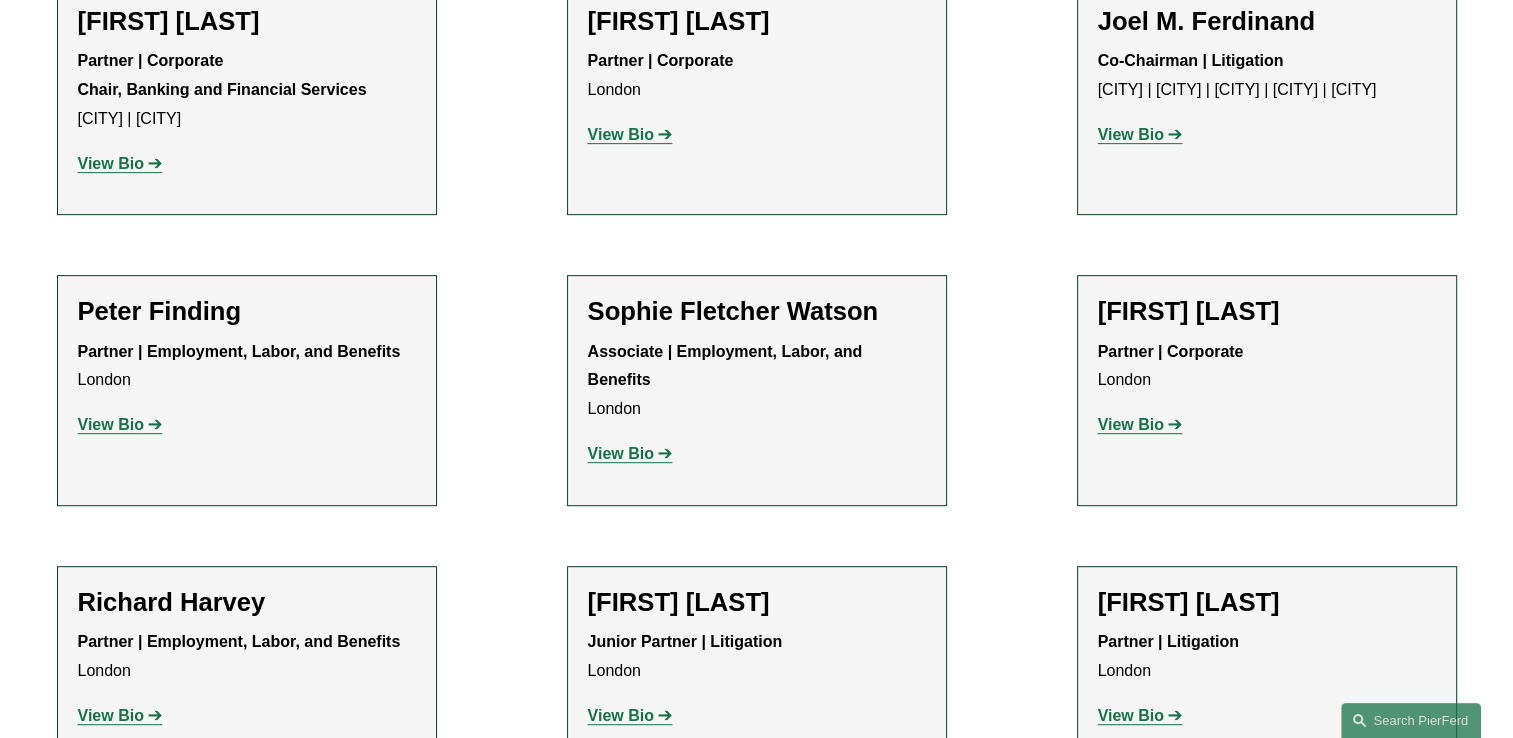 scroll, scrollTop: 889, scrollLeft: 0, axis: vertical 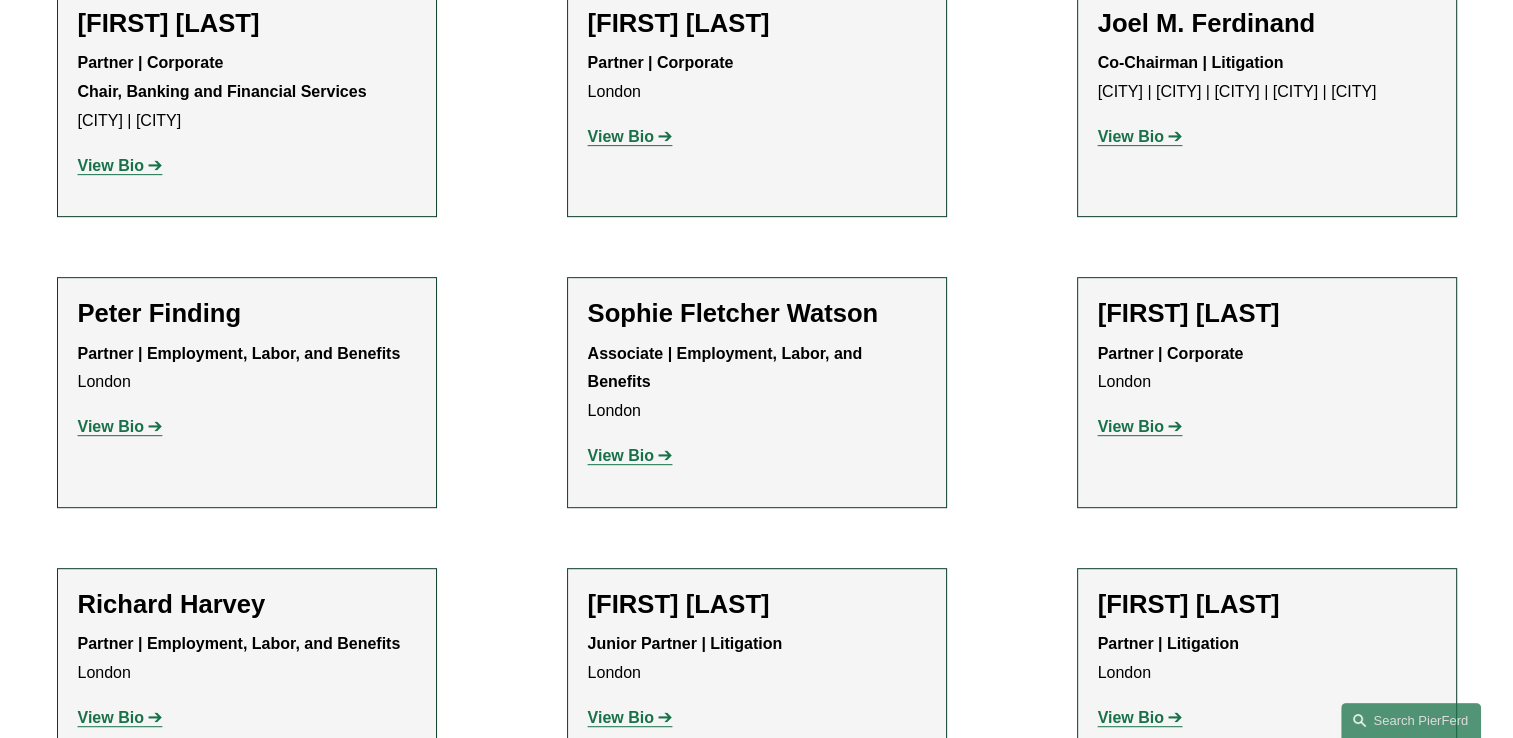 click on "View Bio" 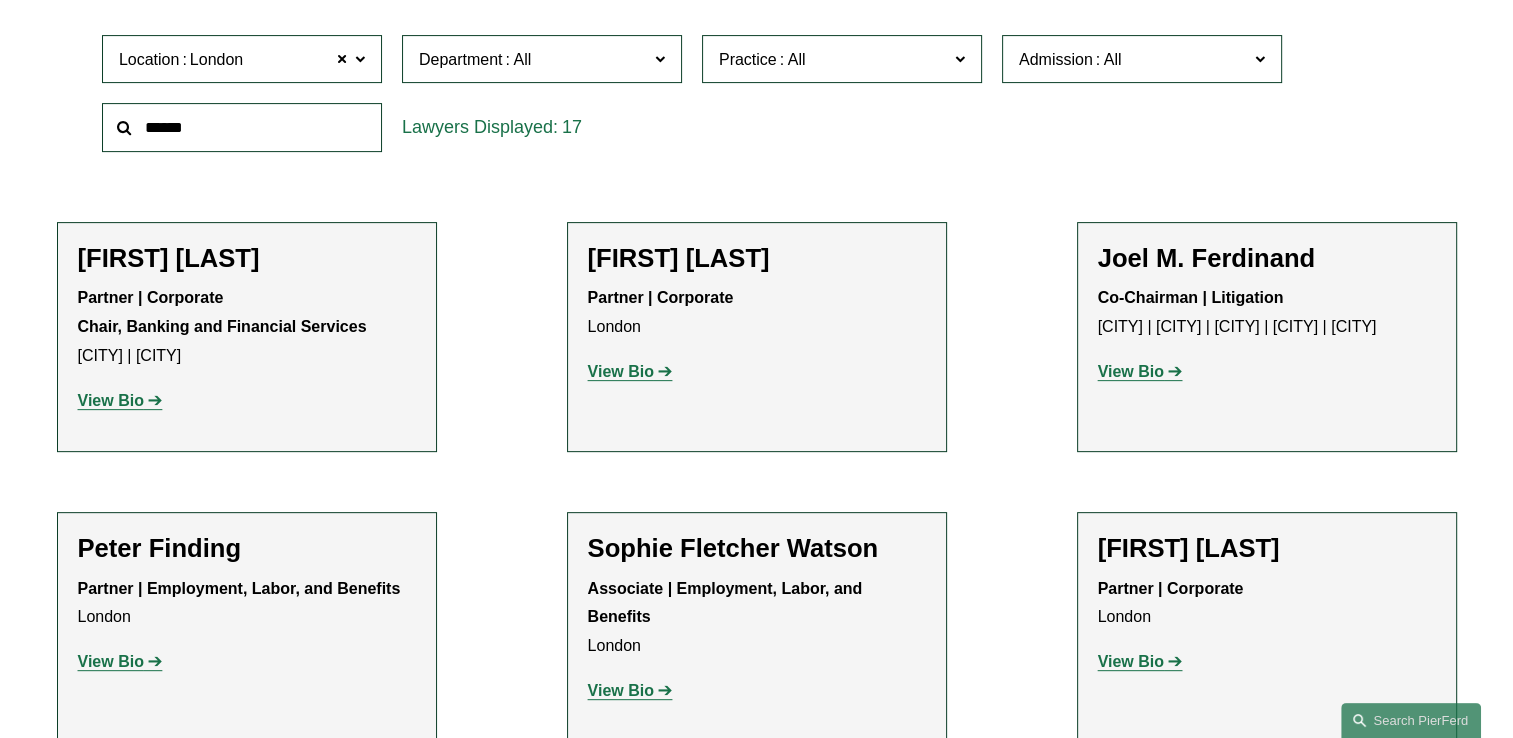 scroll, scrollTop: 529, scrollLeft: 0, axis: vertical 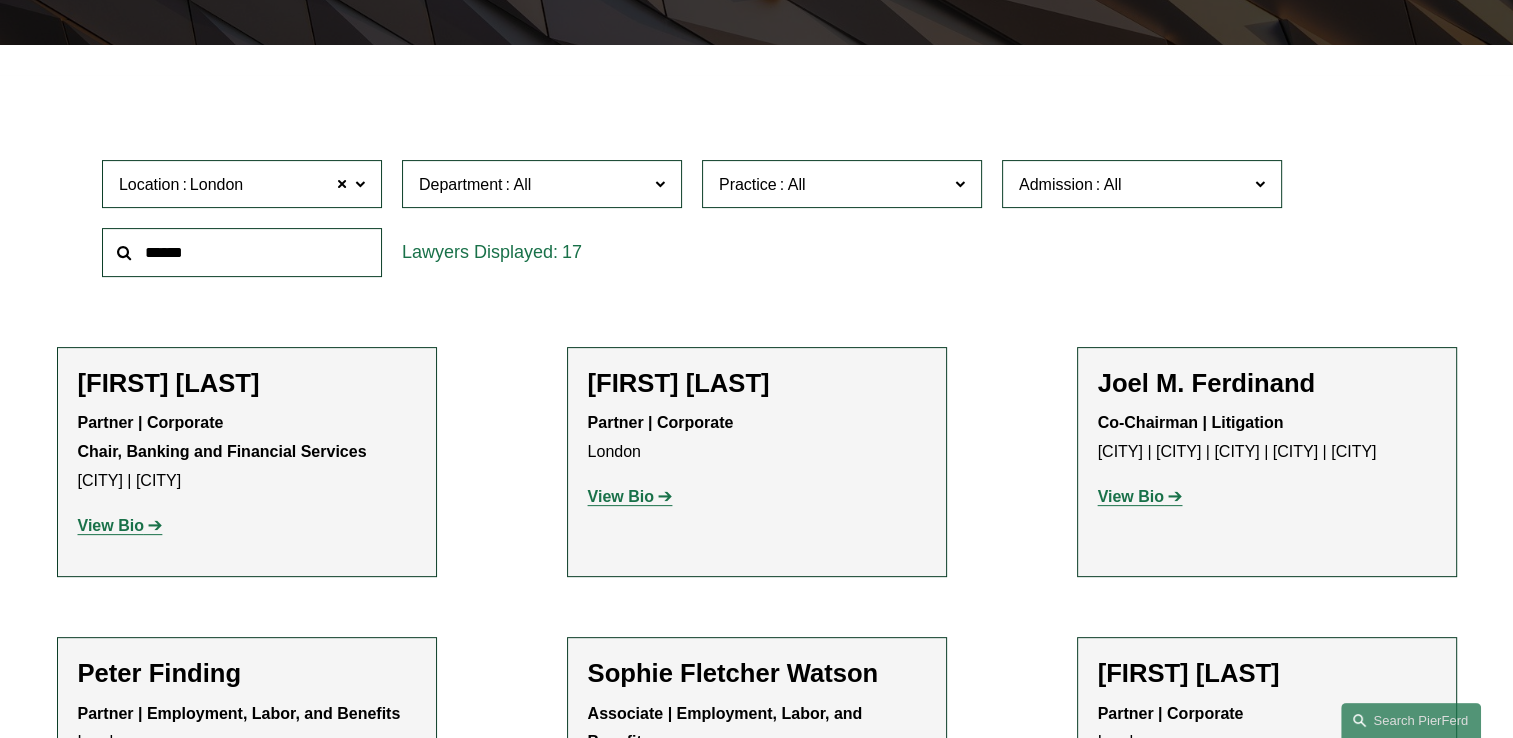 click 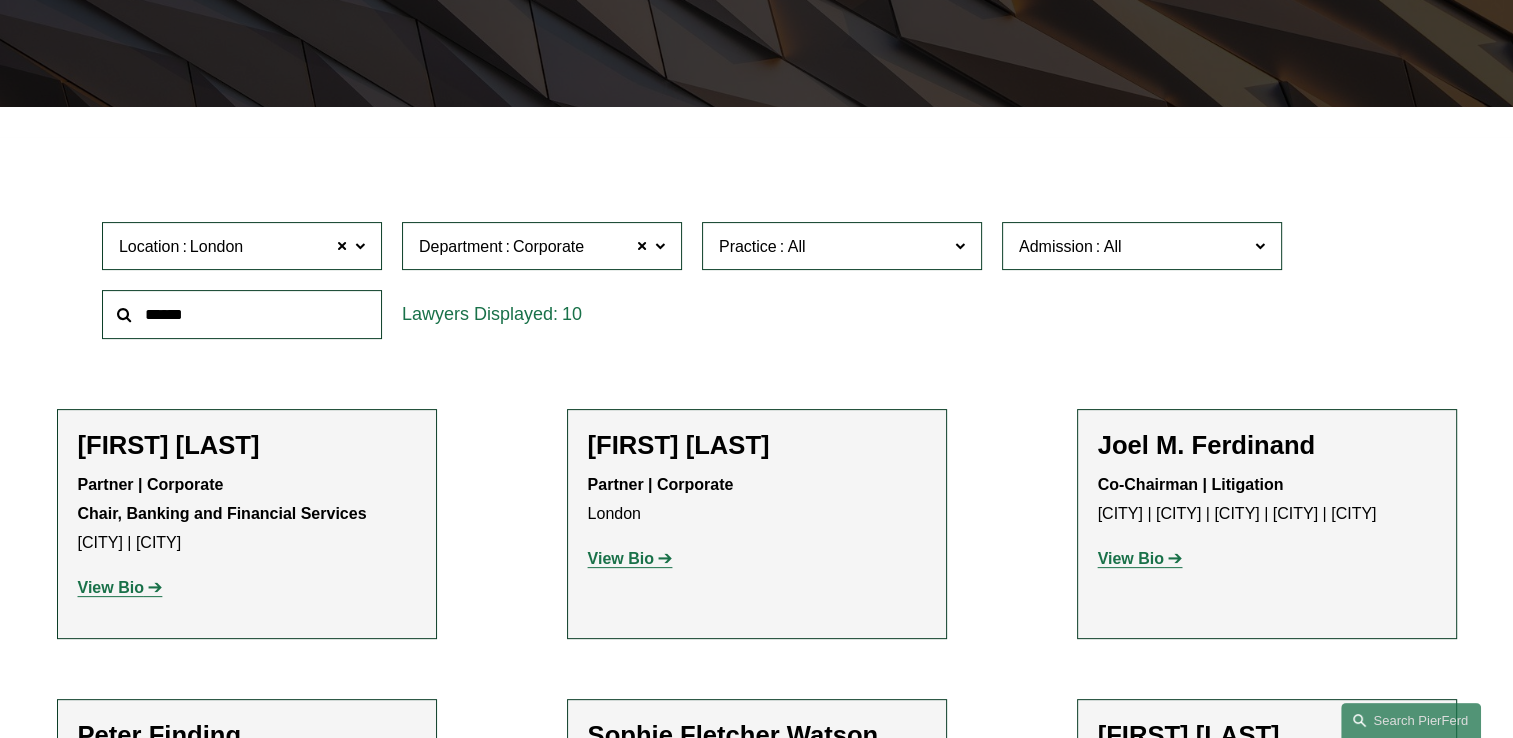 scroll, scrollTop: 369, scrollLeft: 0, axis: vertical 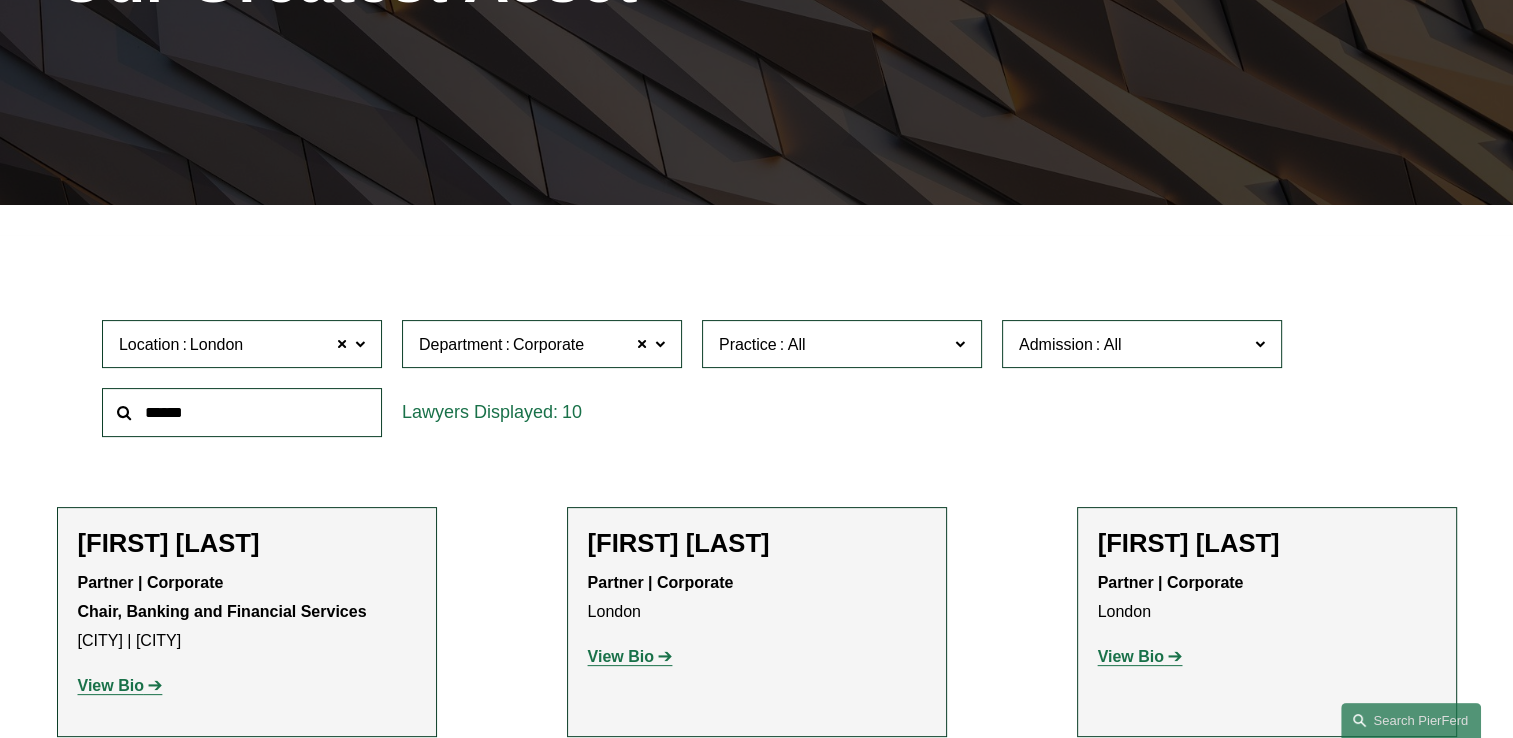 click 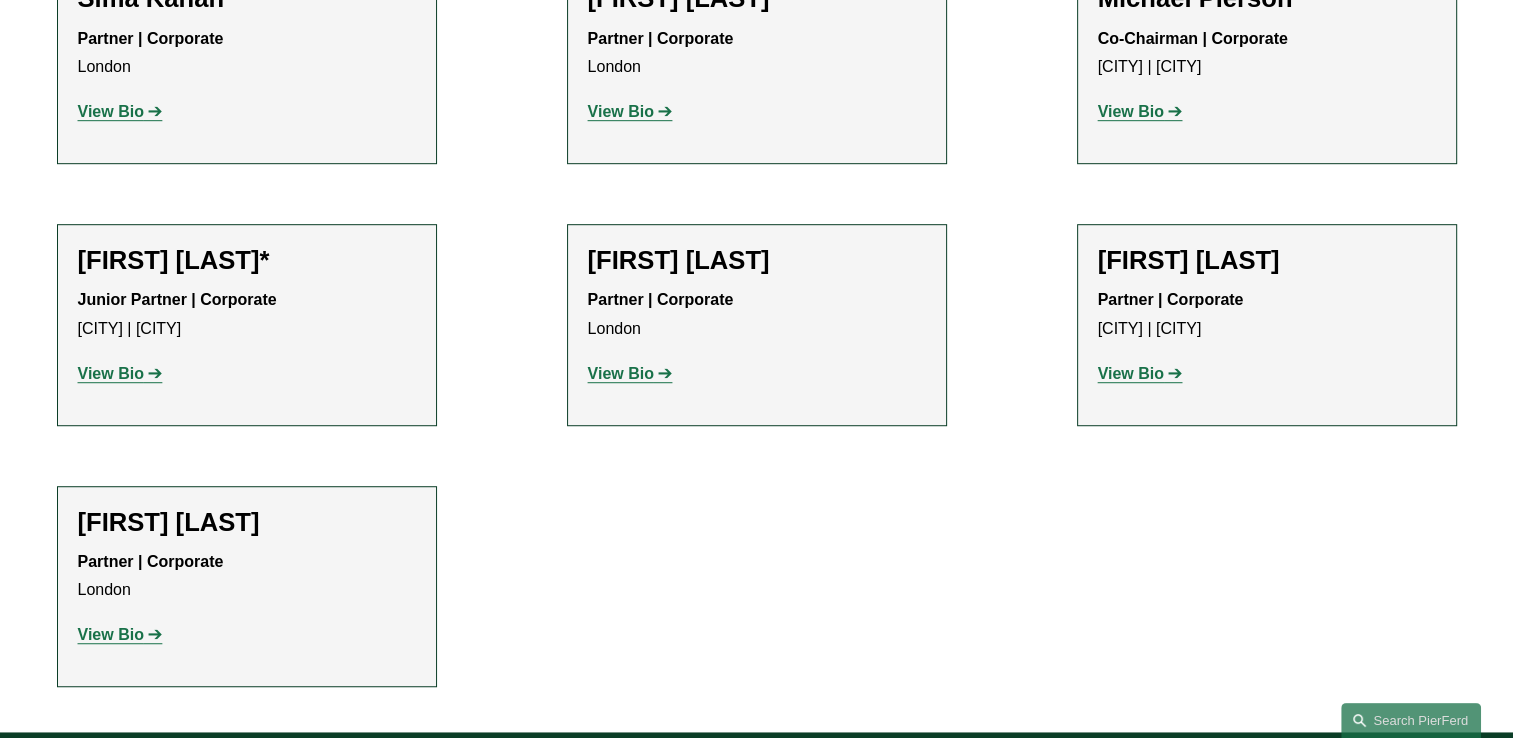 scroll, scrollTop: 1209, scrollLeft: 0, axis: vertical 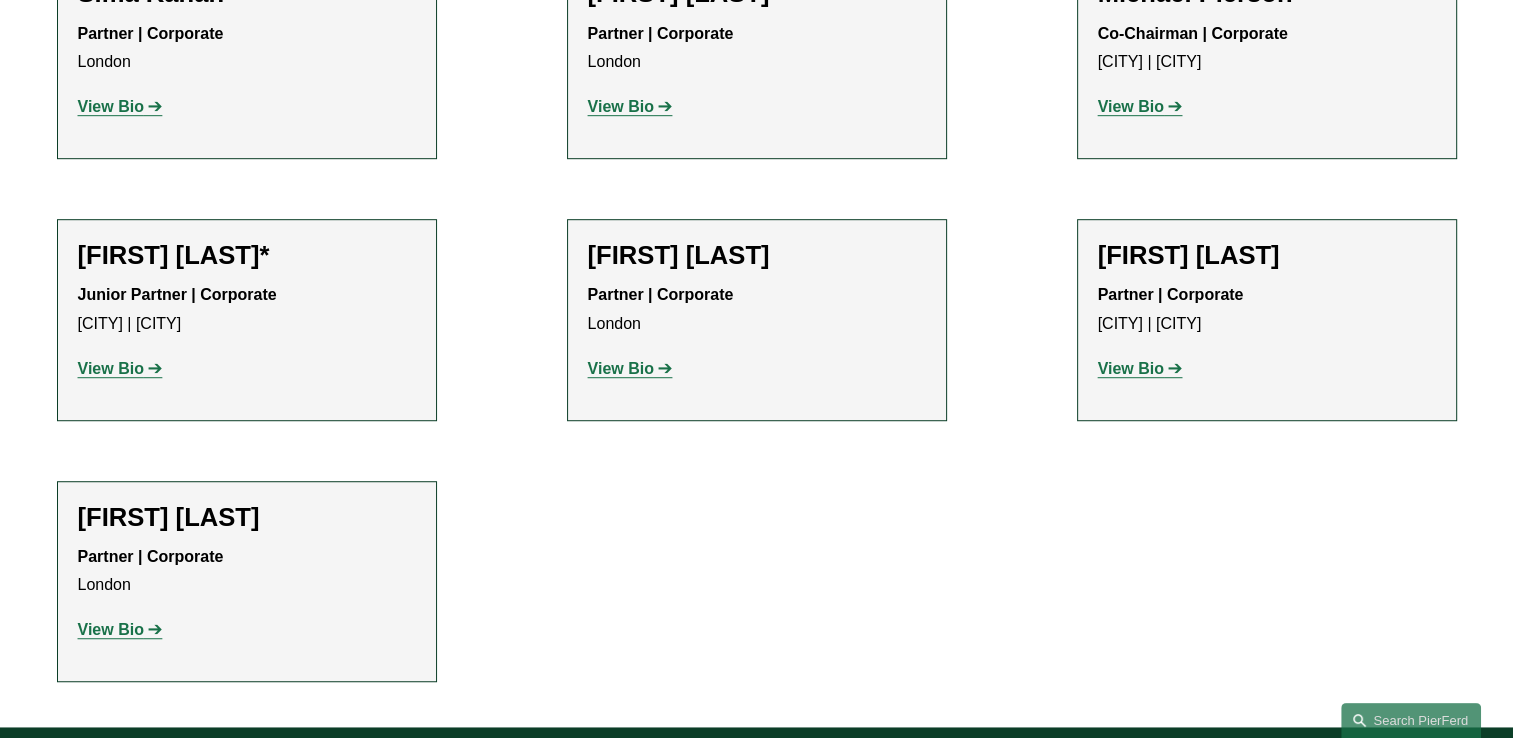 click on "View Bio" 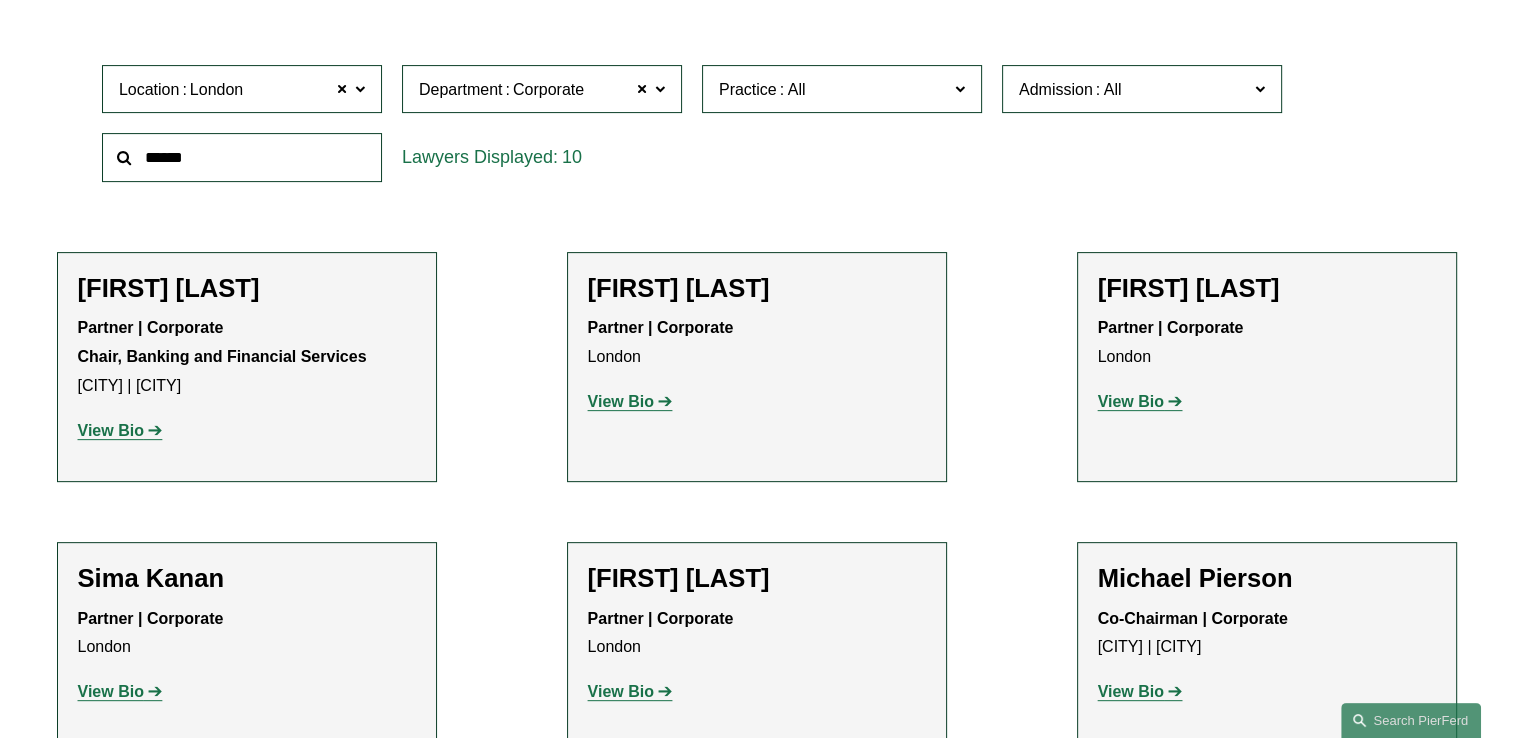 scroll, scrollTop: 609, scrollLeft: 0, axis: vertical 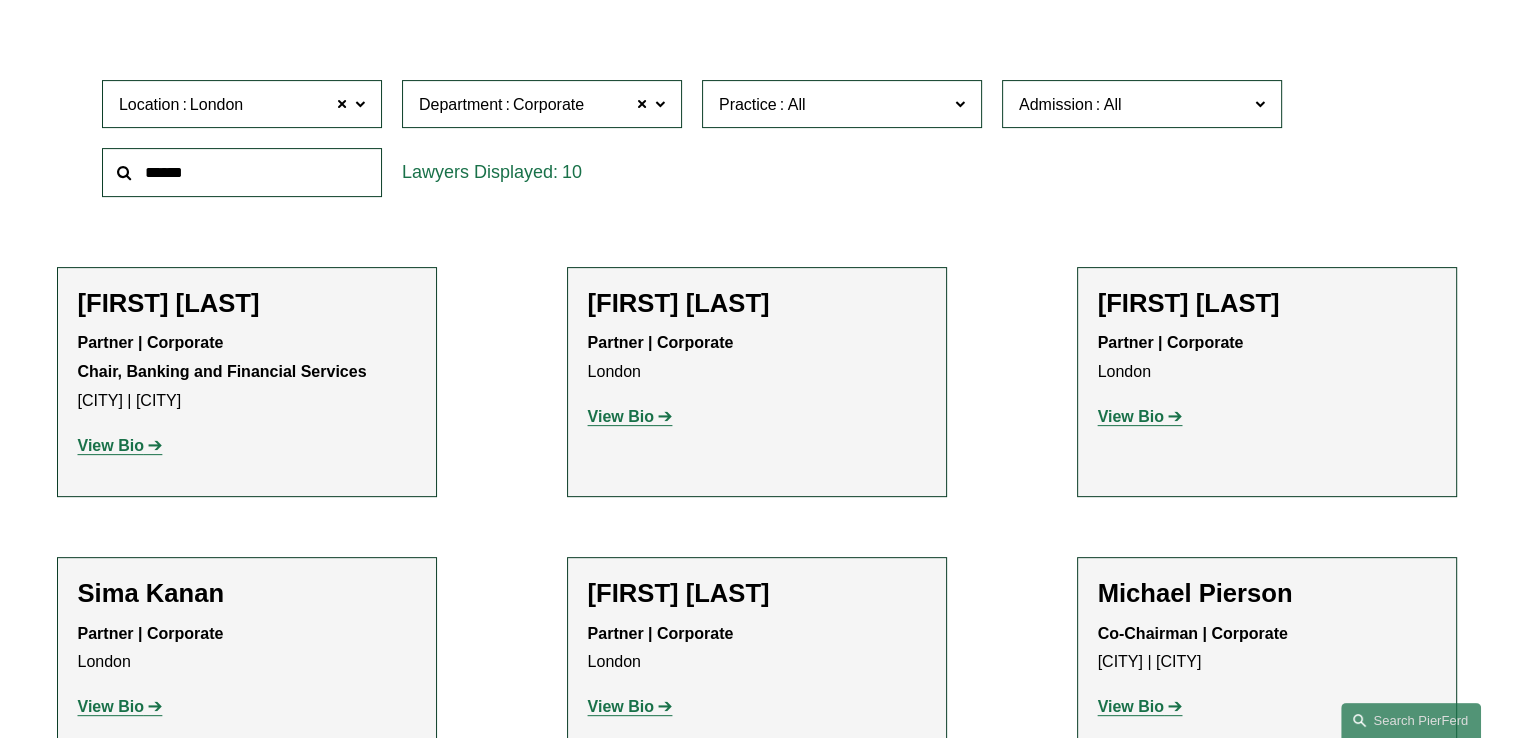 click on "View Bio" 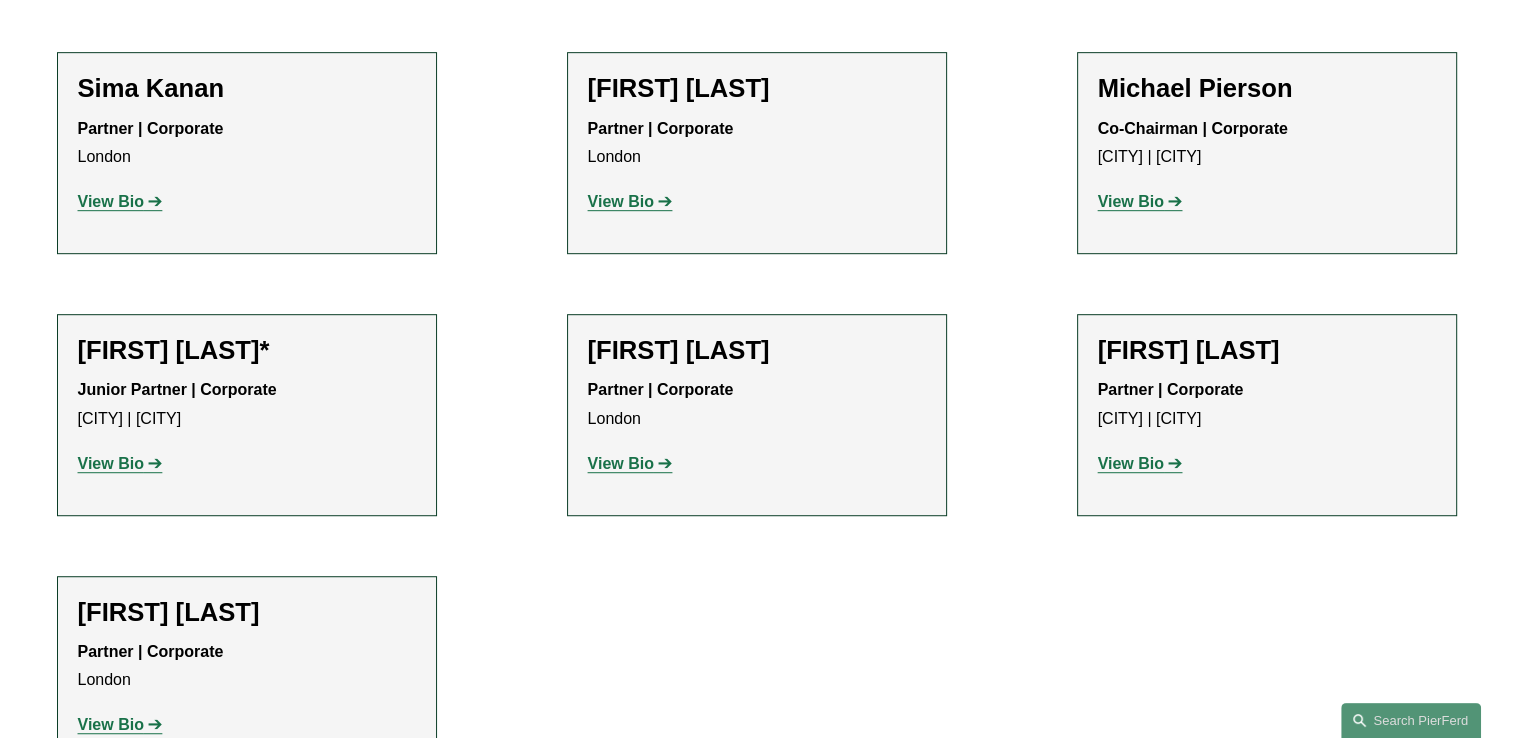 scroll, scrollTop: 1129, scrollLeft: 0, axis: vertical 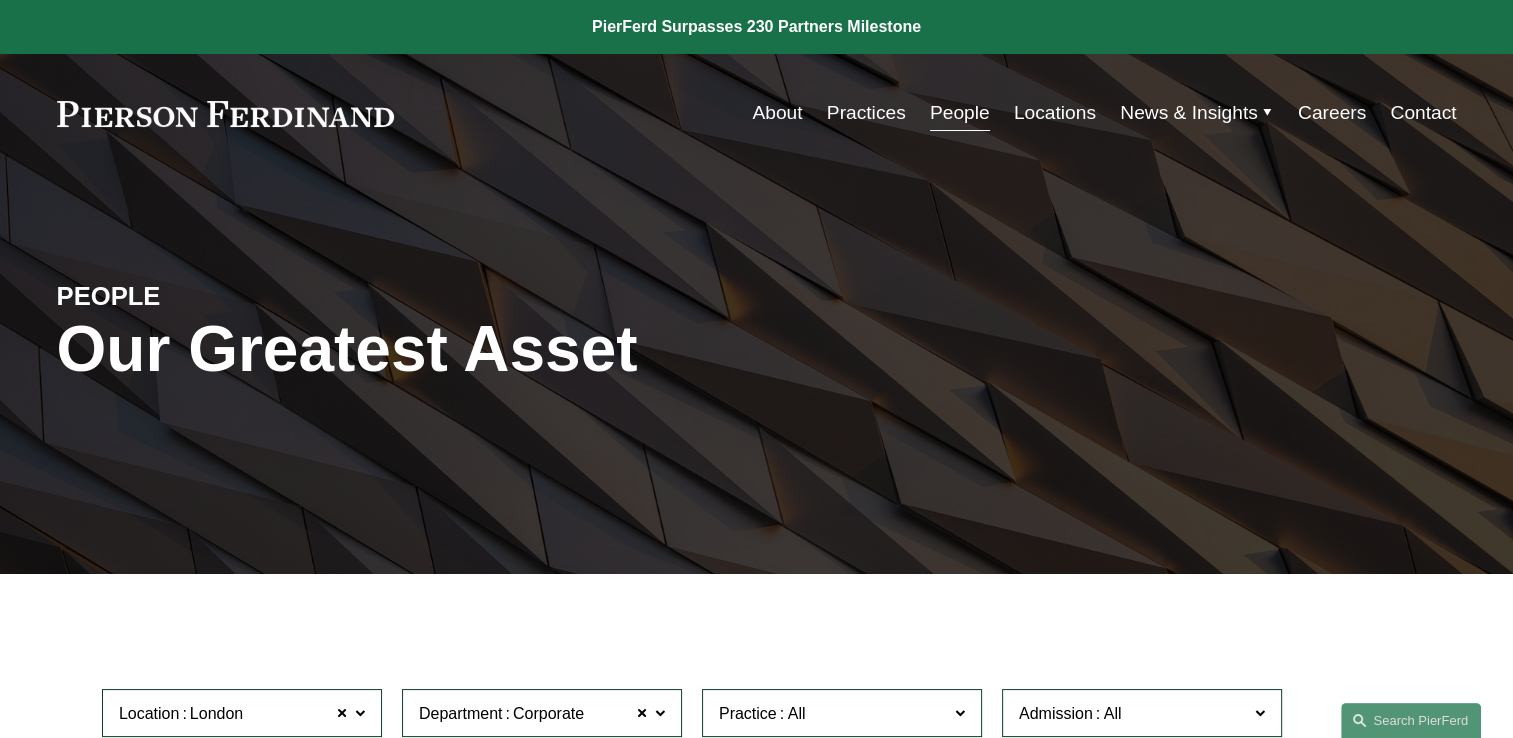 click at bounding box center [756, 589] 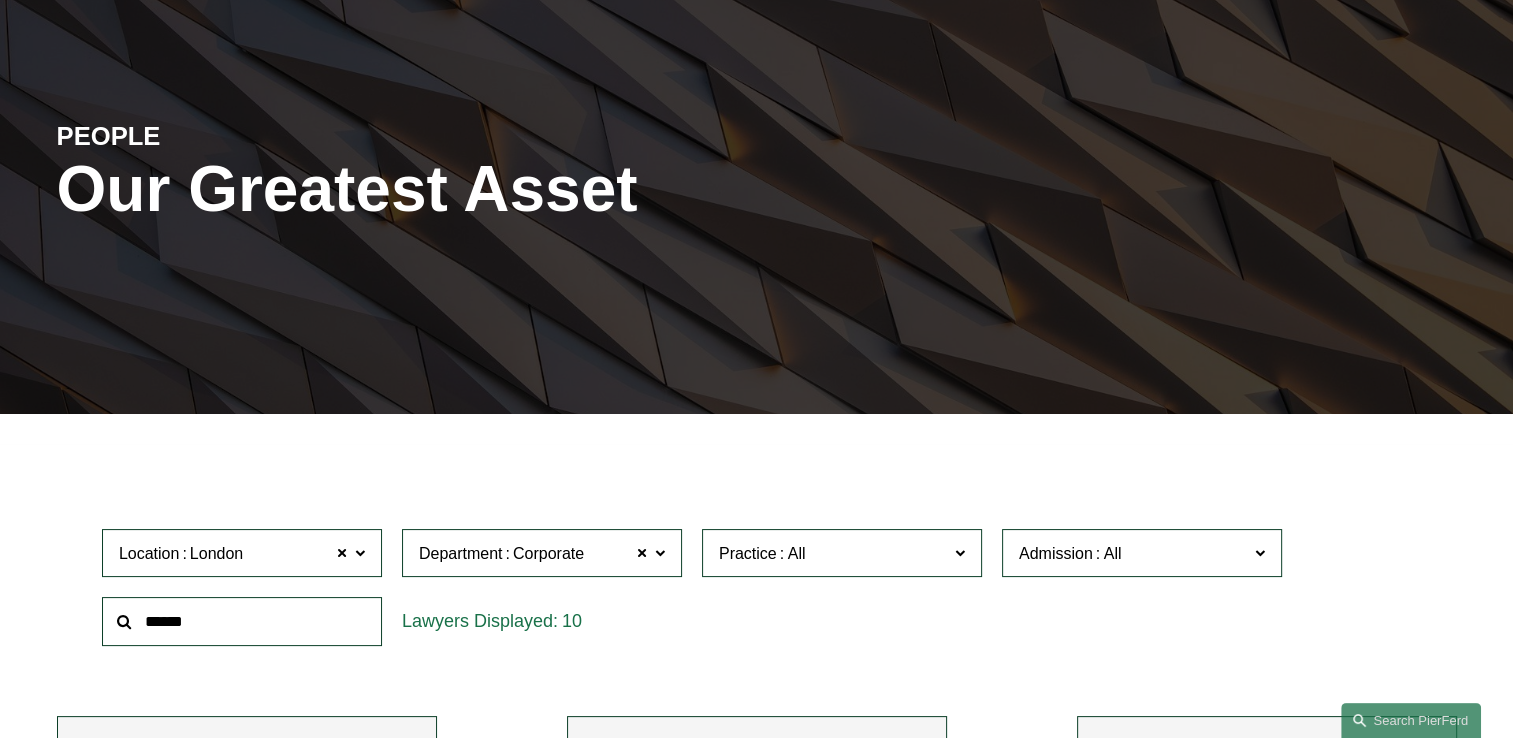 scroll, scrollTop: 200, scrollLeft: 0, axis: vertical 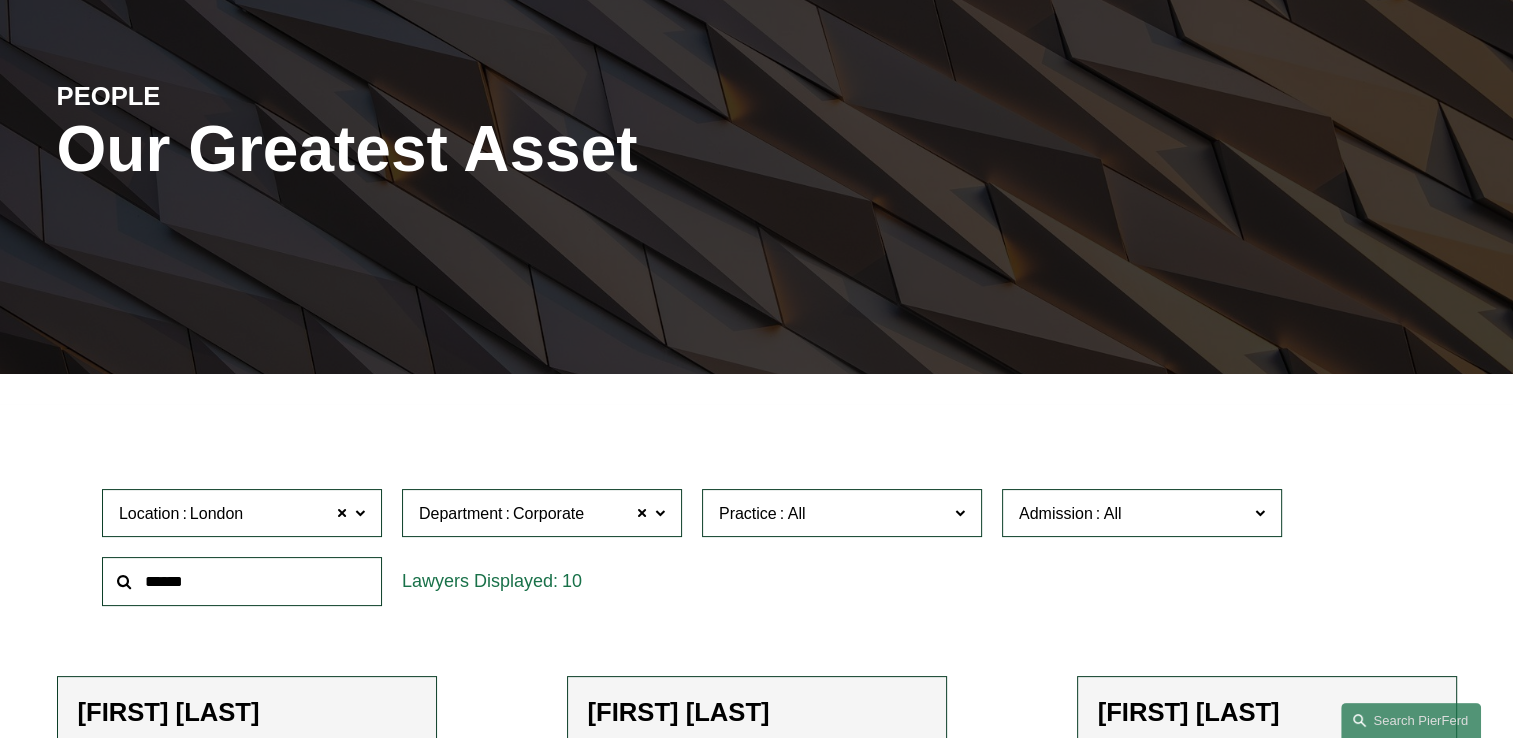 click on "10" 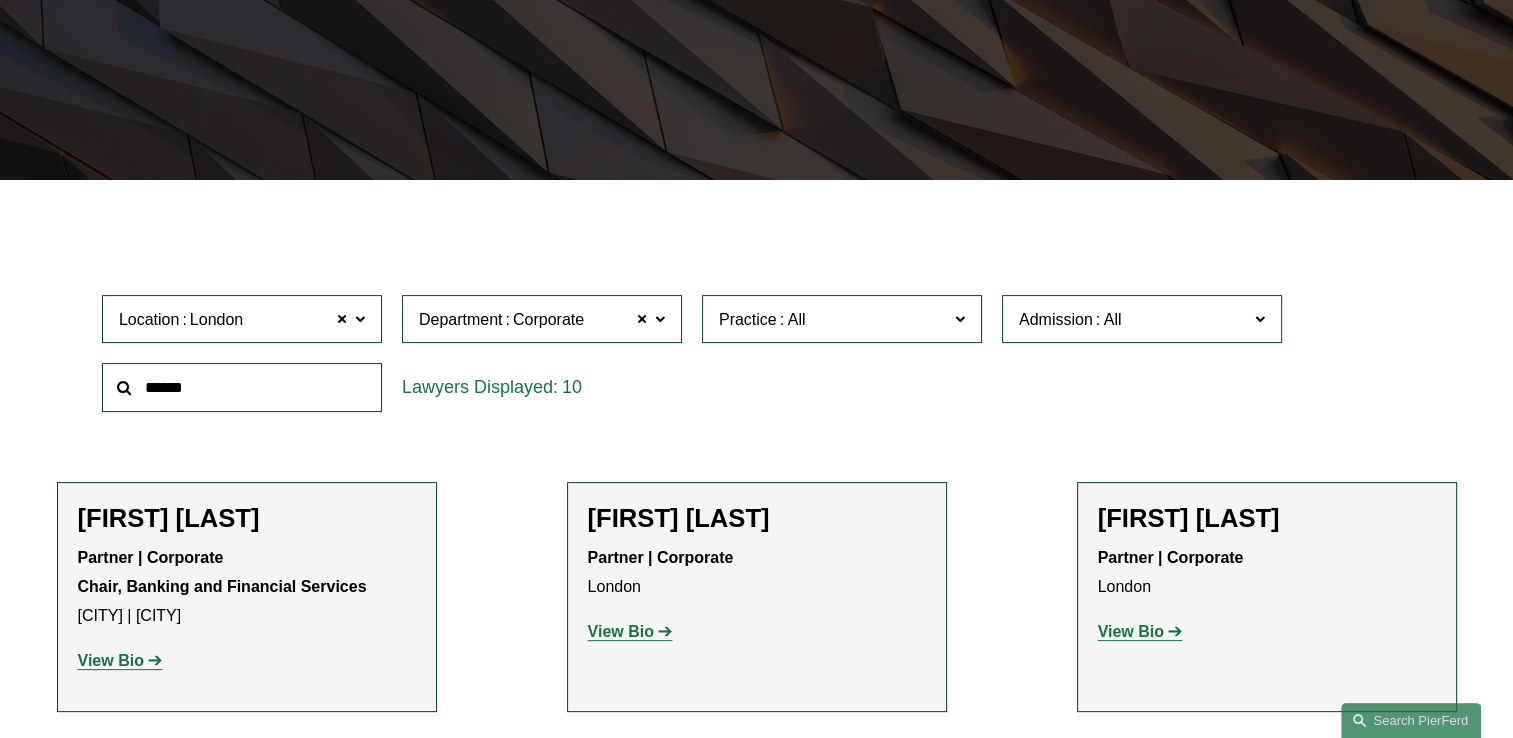 scroll, scrollTop: 440, scrollLeft: 0, axis: vertical 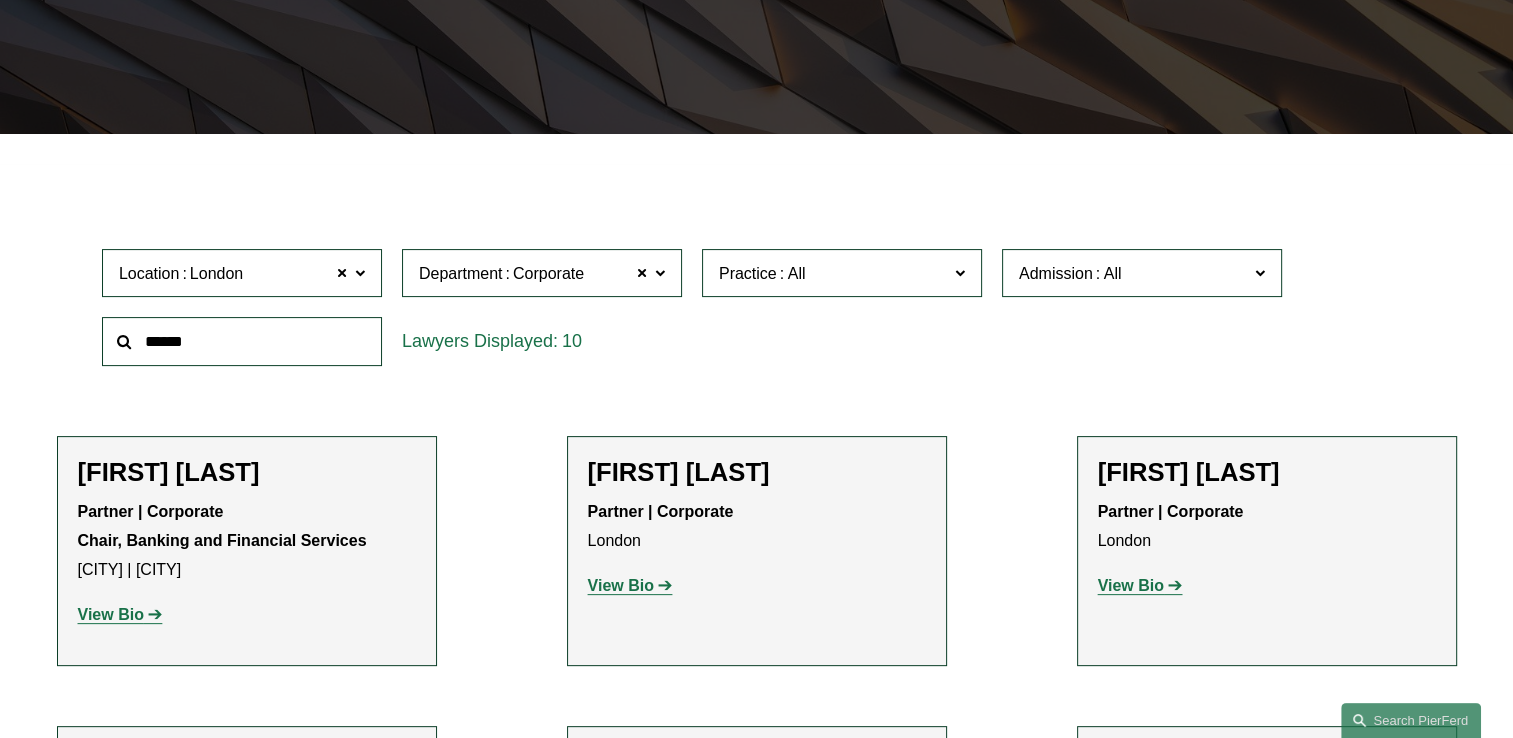 click 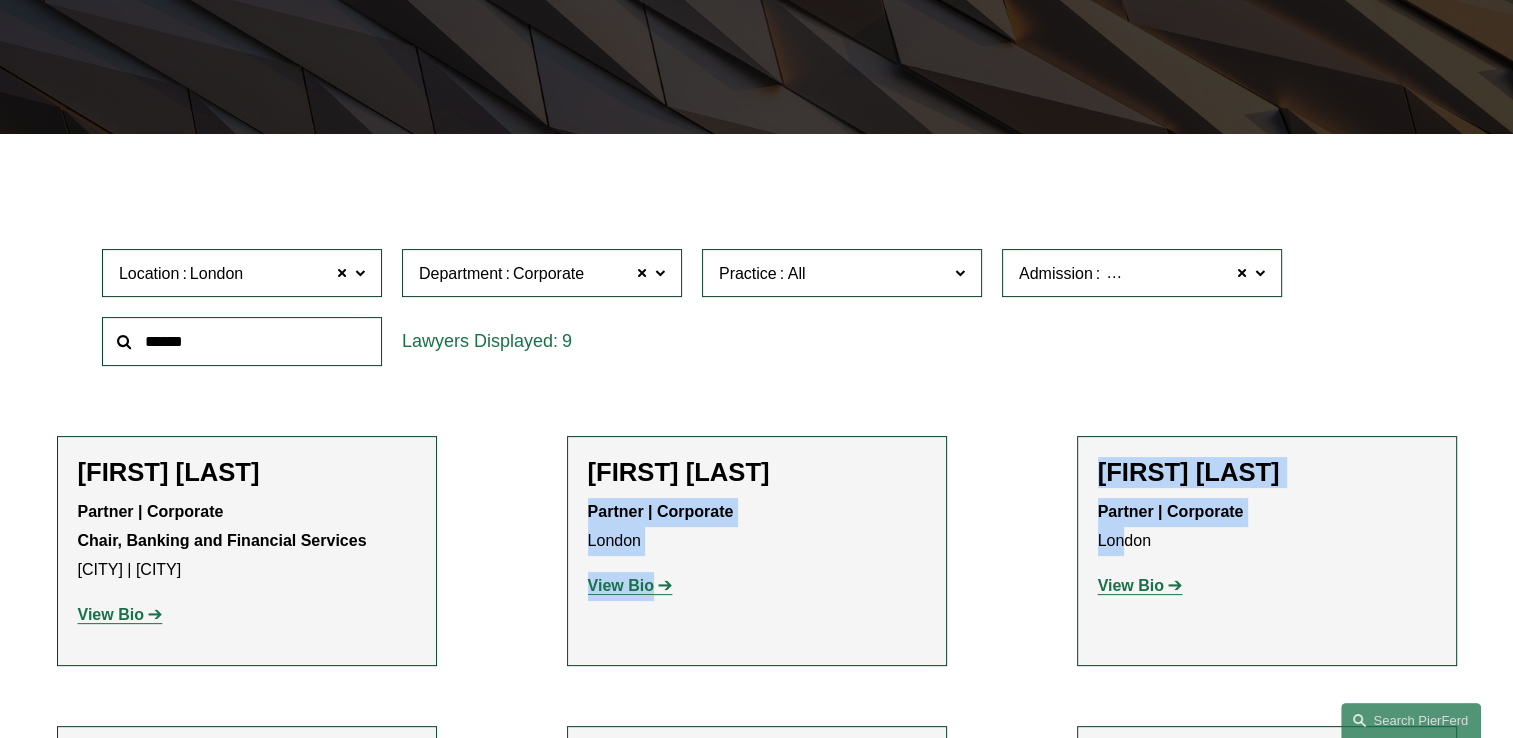 drag, startPoint x: 1122, startPoint y: 530, endPoint x: 904, endPoint y: 462, distance: 228.35936 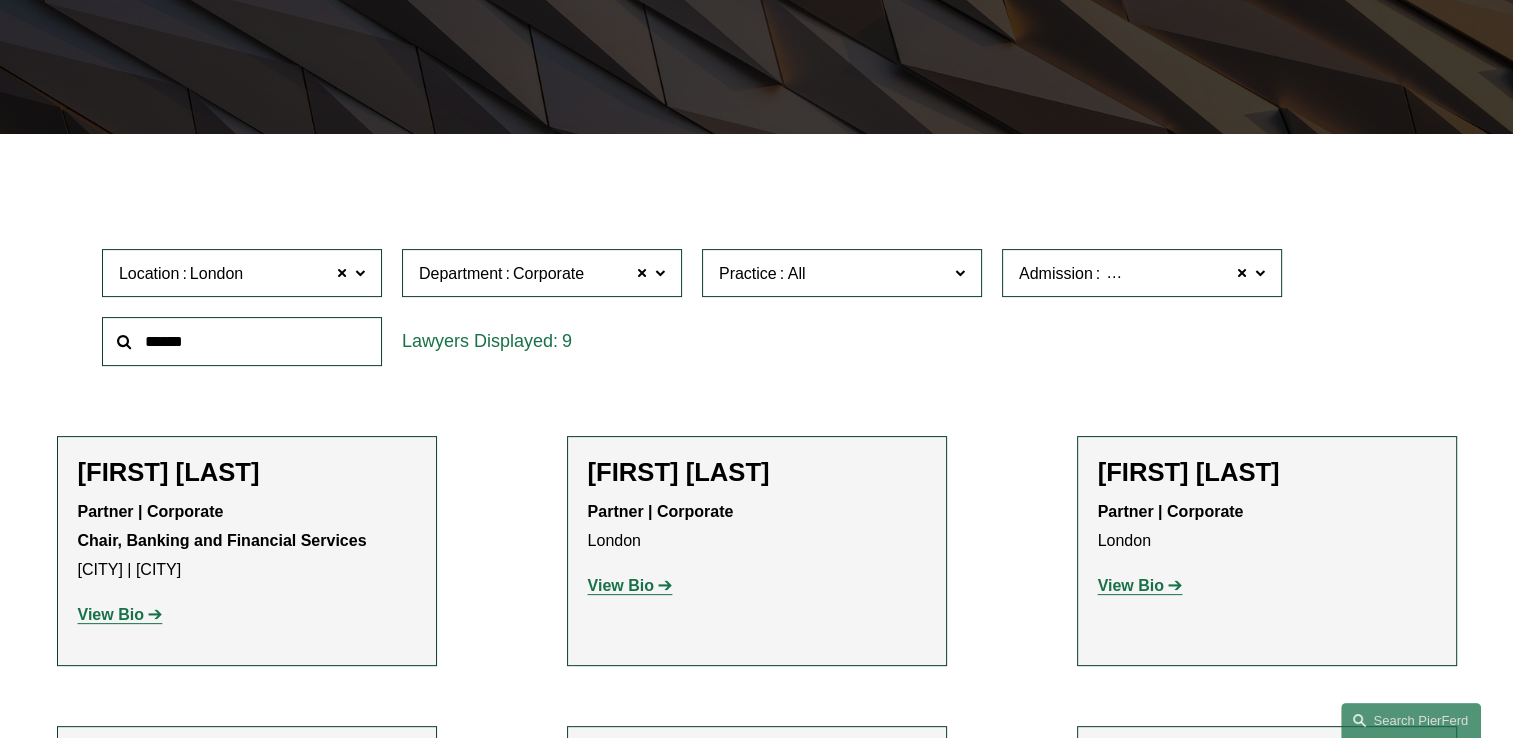 click 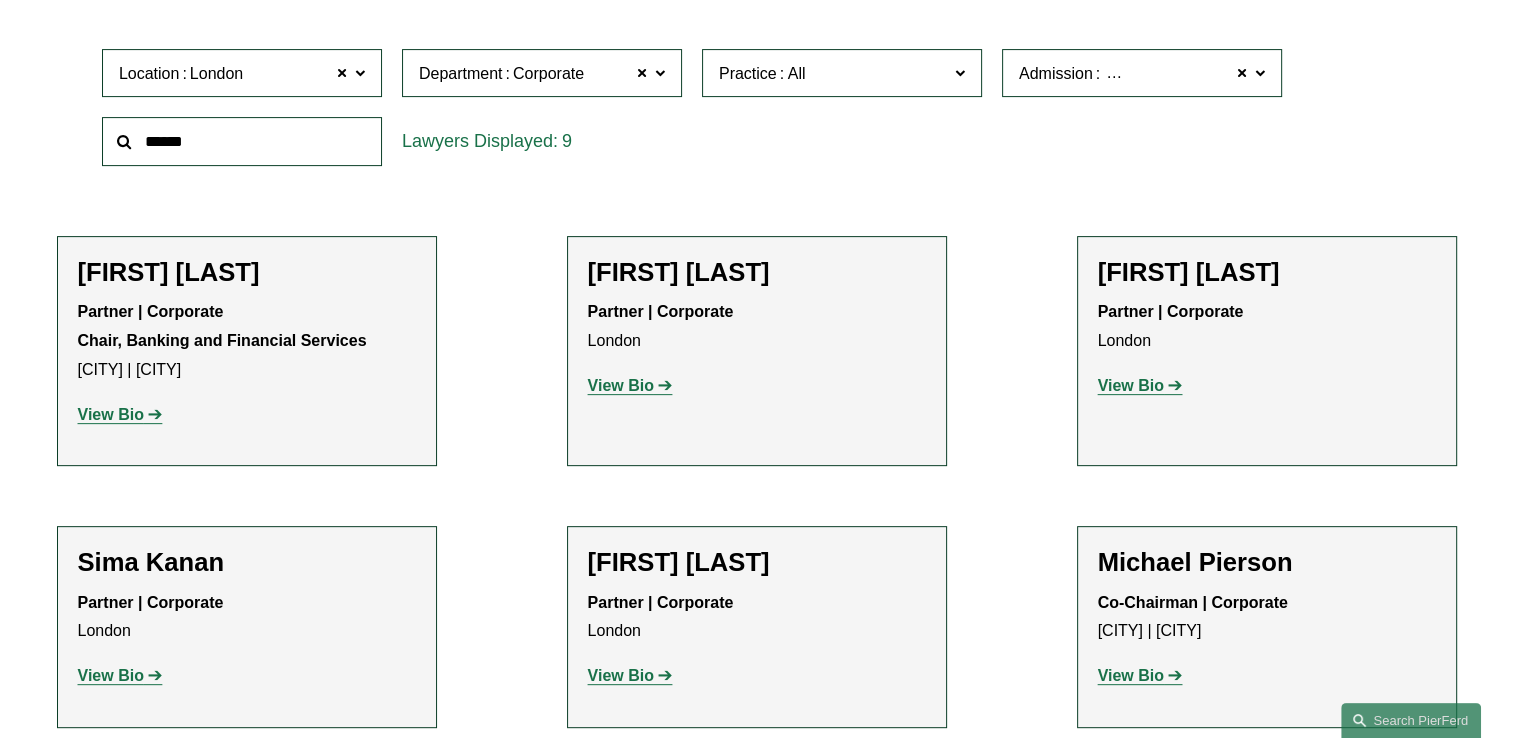 scroll, scrollTop: 600, scrollLeft: 0, axis: vertical 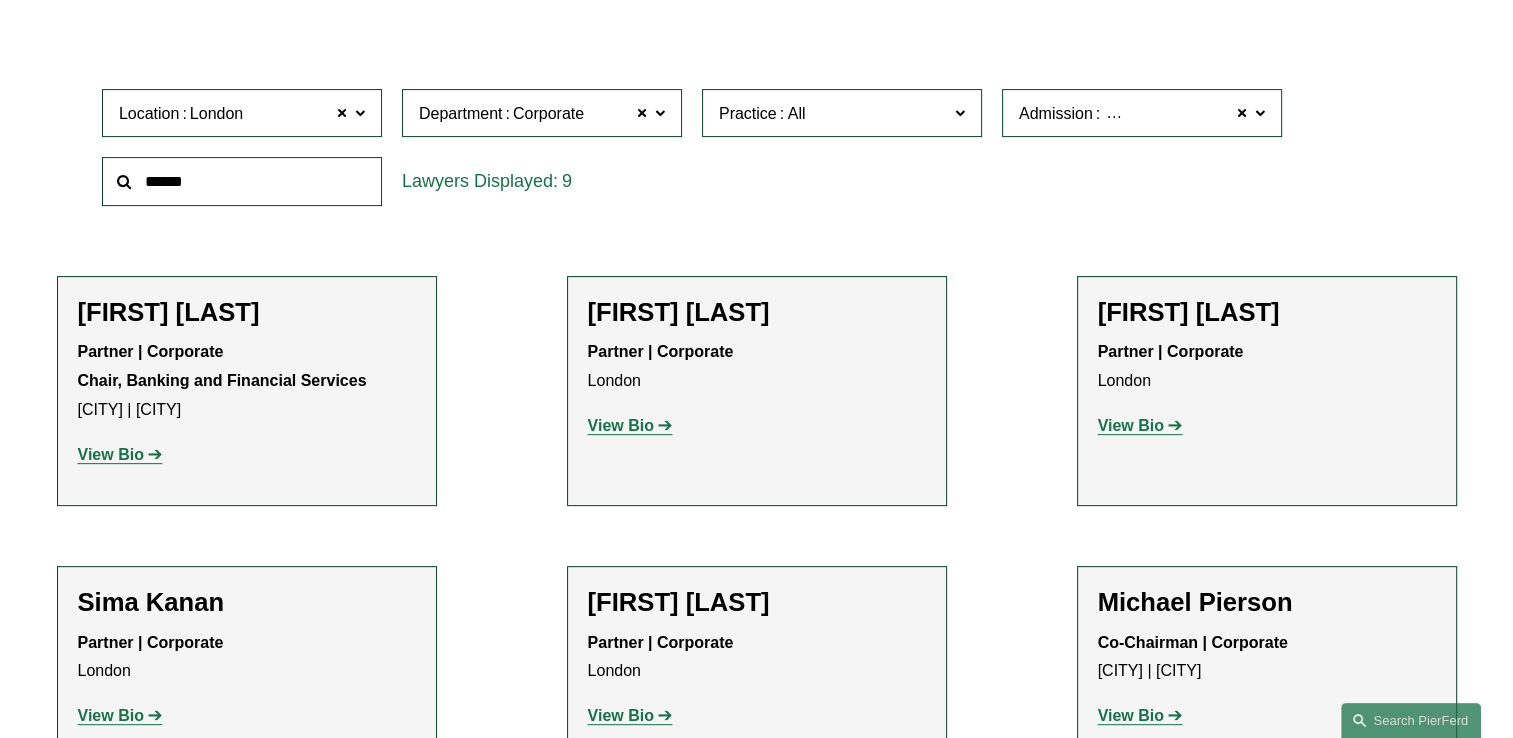 click on "View Bio" 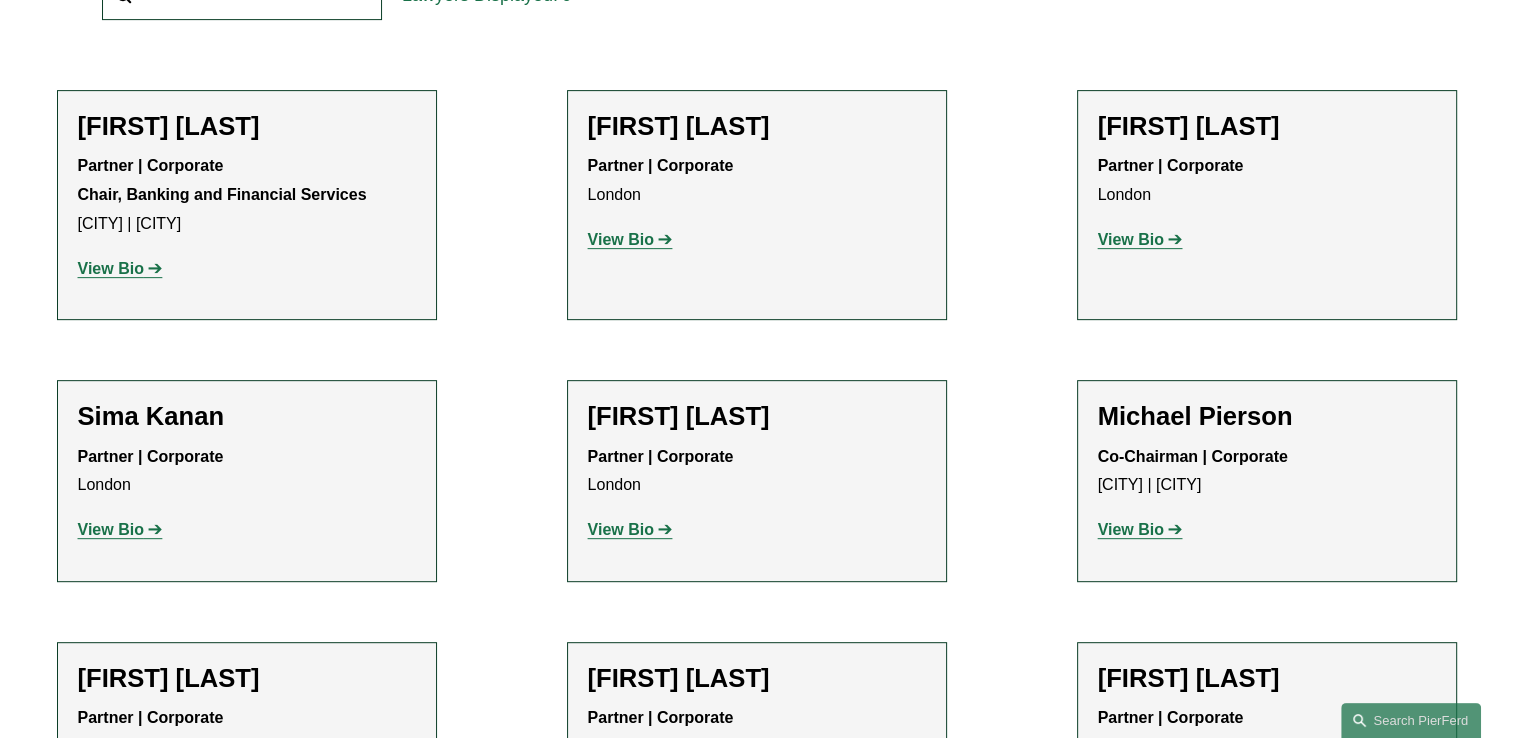 scroll, scrollTop: 791, scrollLeft: 0, axis: vertical 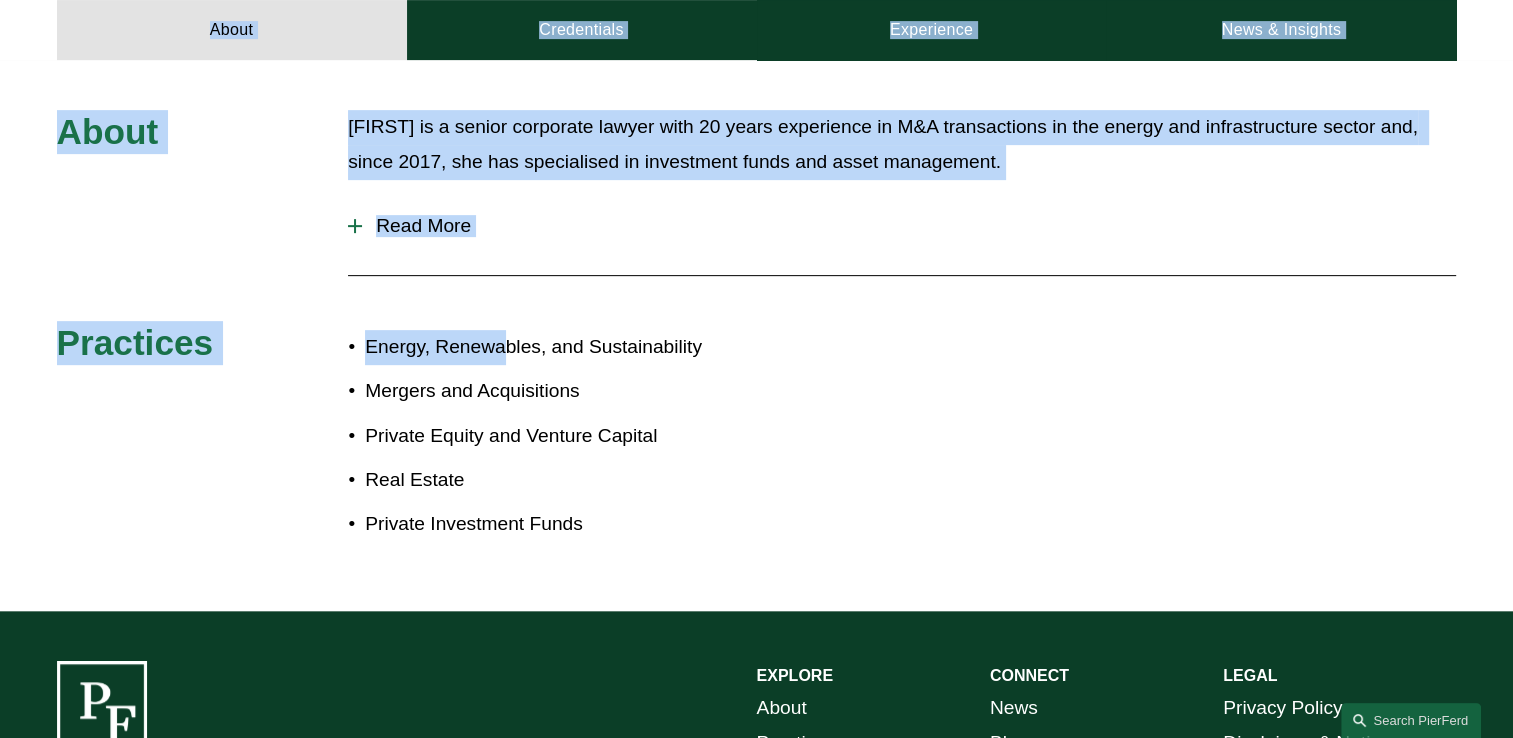 drag, startPoint x: 516, startPoint y: 310, endPoint x: 511, endPoint y: 346, distance: 36.345562 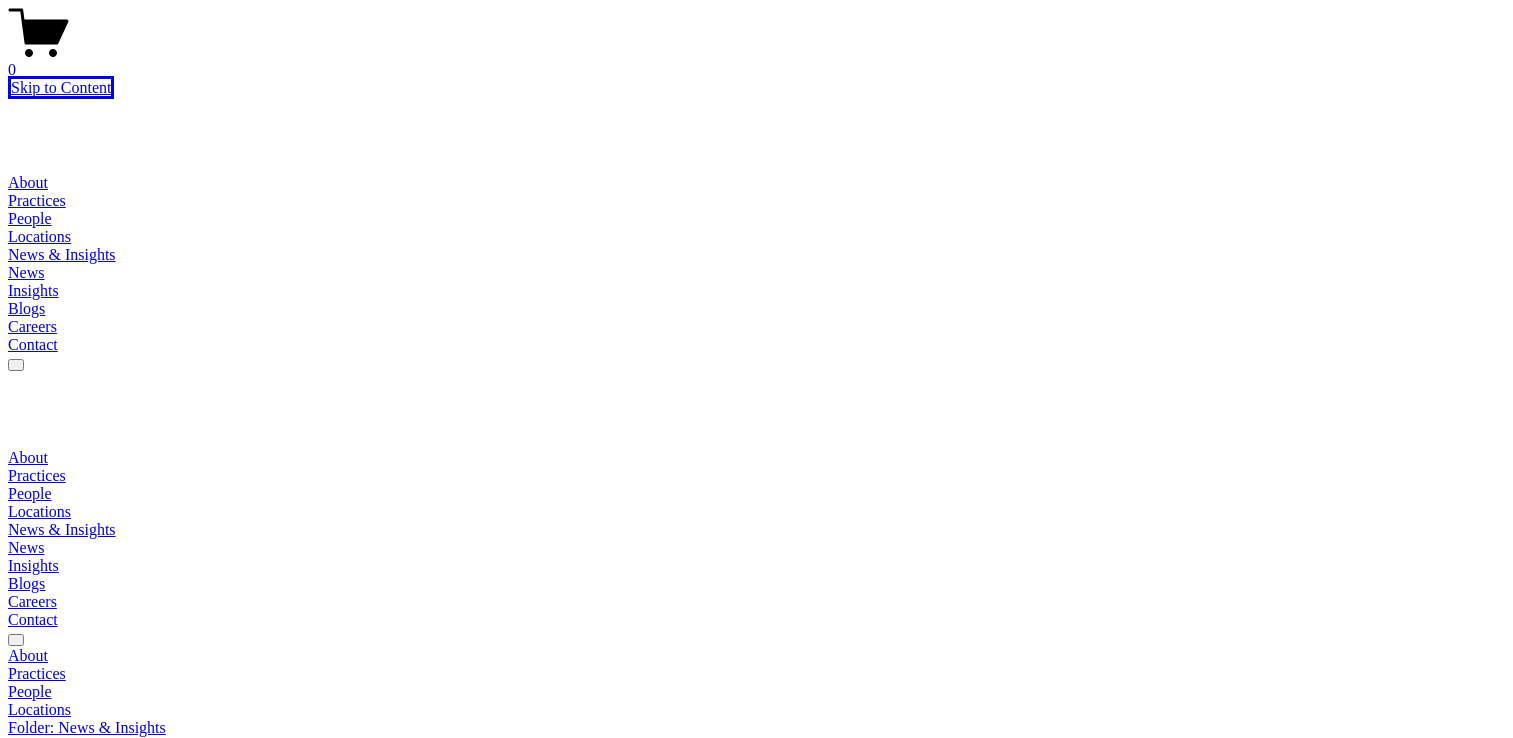 scroll, scrollTop: 0, scrollLeft: 0, axis: both 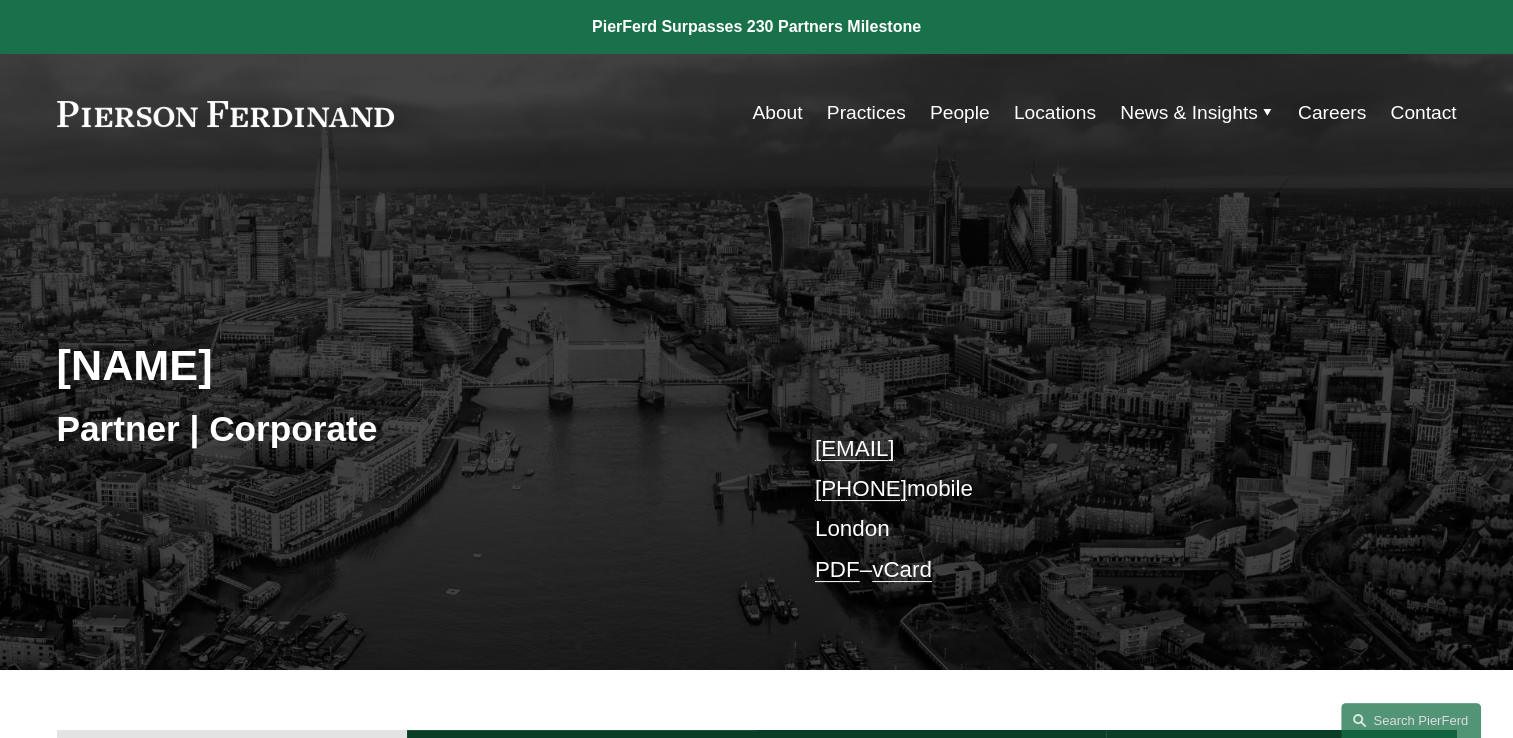 click on "Paul-Michael Rebus
Partner | Corporate
paulmichael.rebus@pierferd.com +44 74 8464 0997  mobile London PDF  –  vCard" at bounding box center [756, 443] 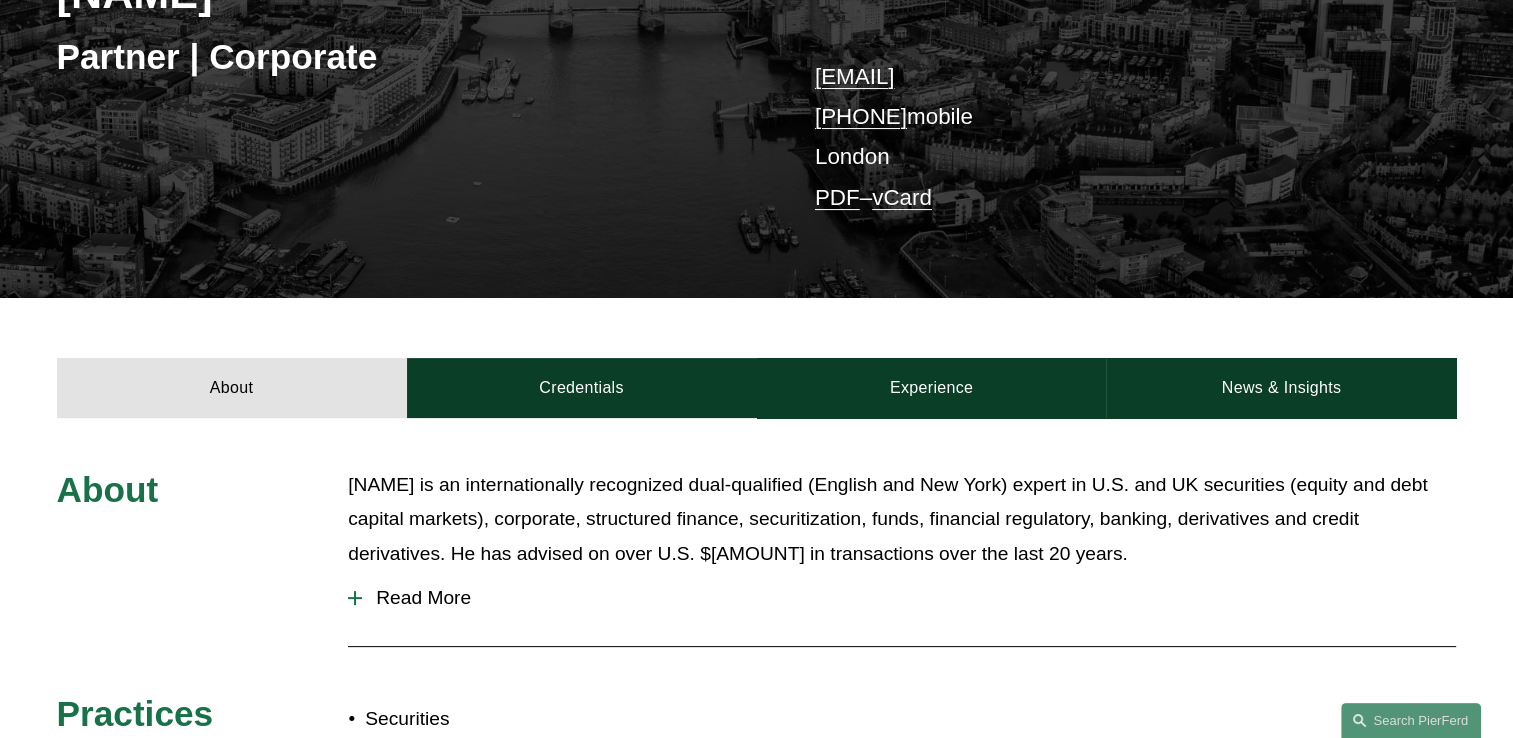 scroll, scrollTop: 360, scrollLeft: 0, axis: vertical 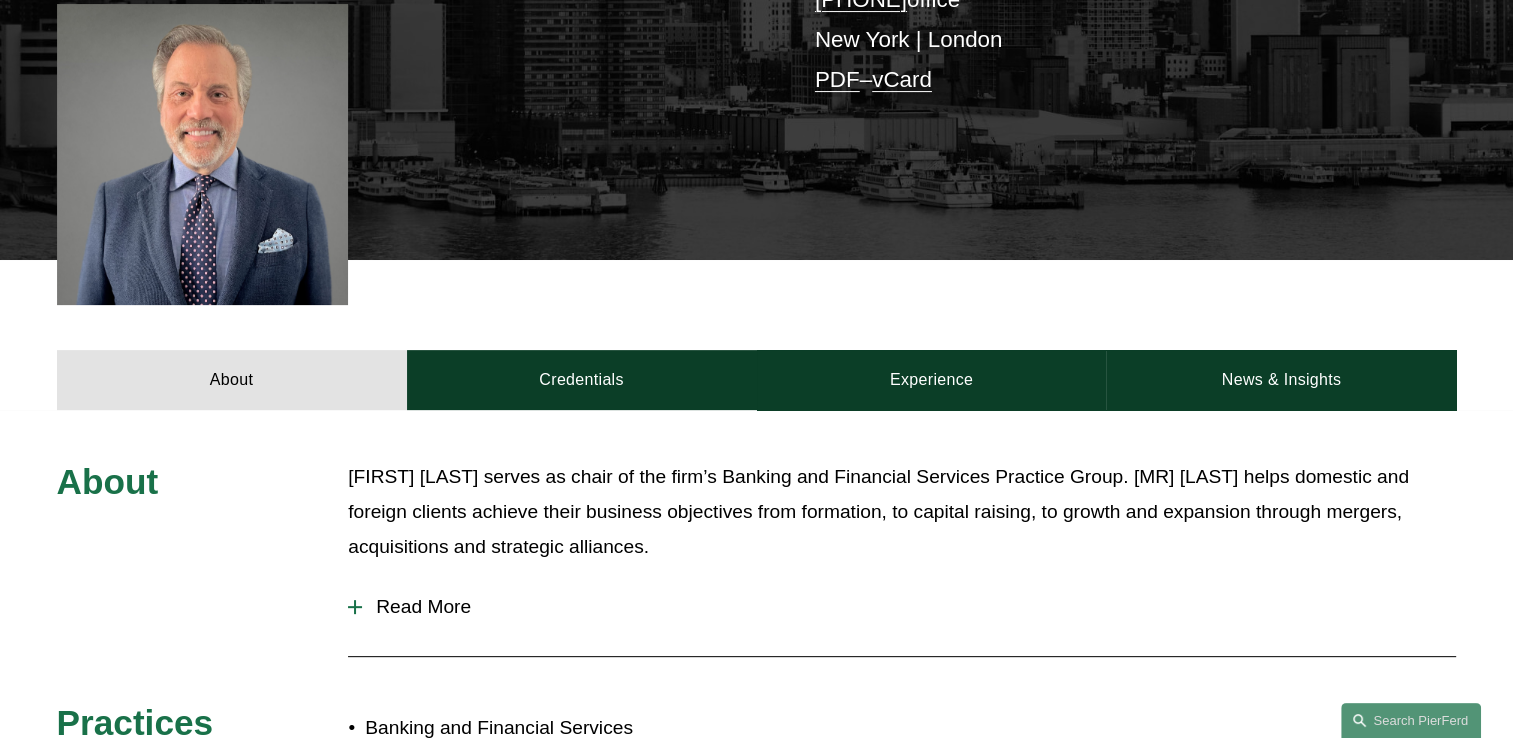 click at bounding box center [355, 607] 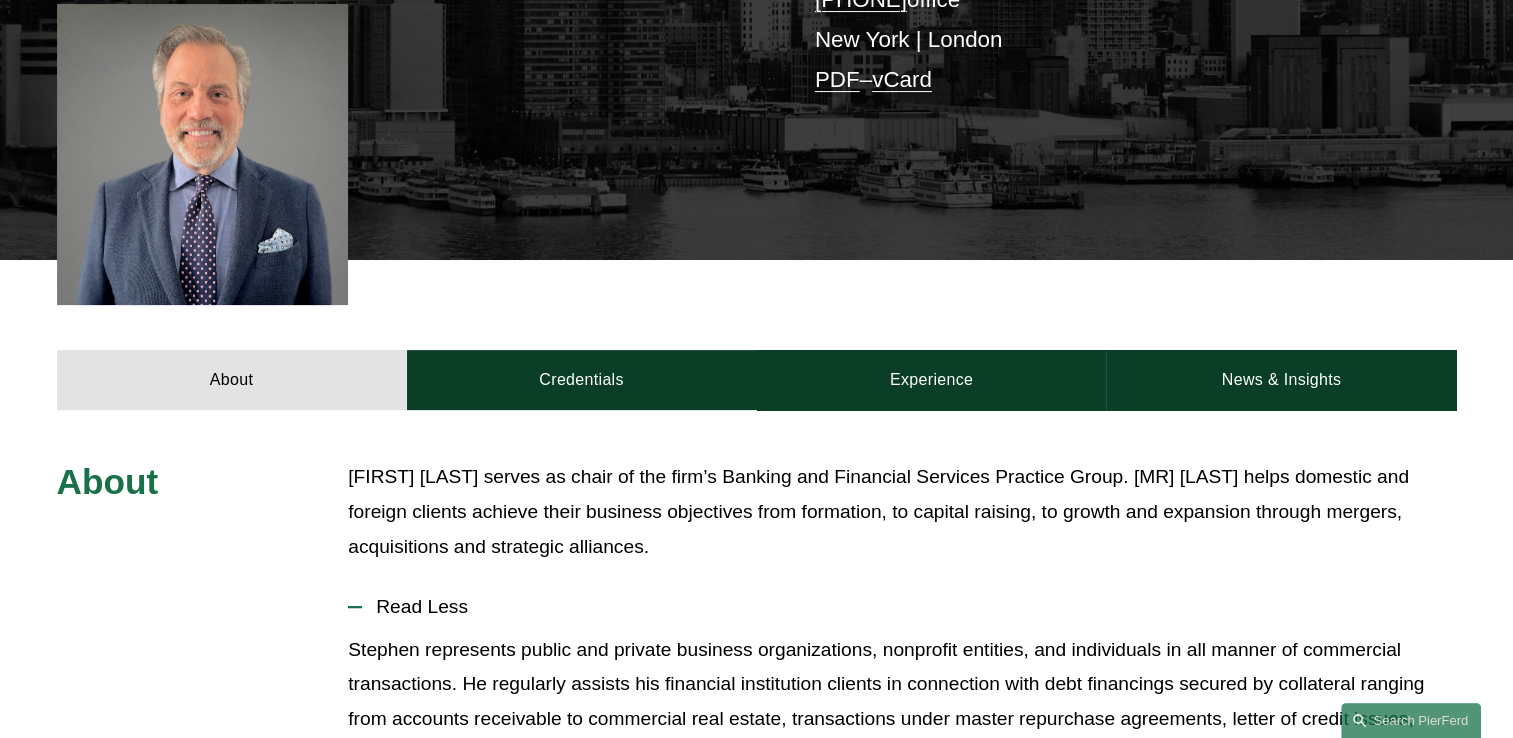 type 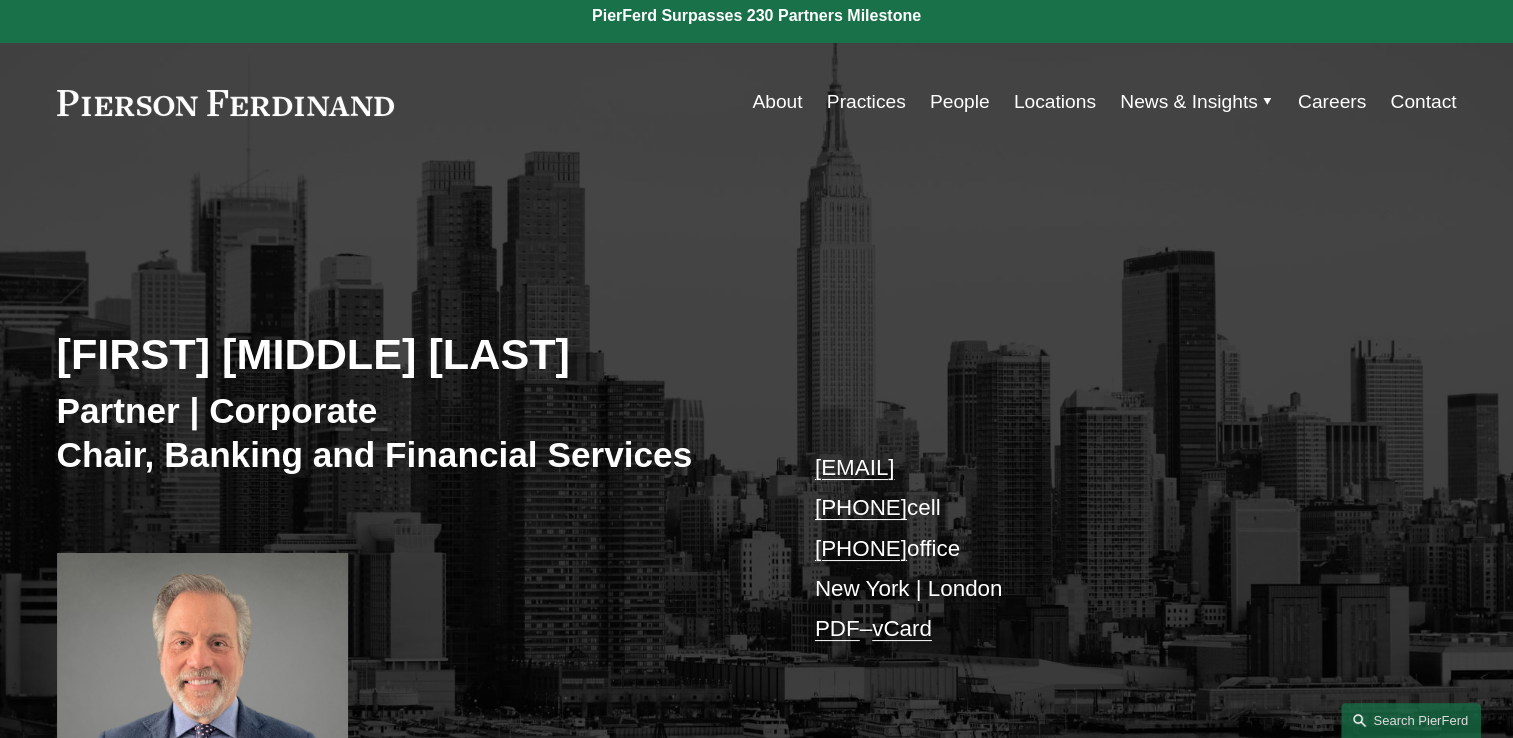 scroll, scrollTop: 0, scrollLeft: 0, axis: both 